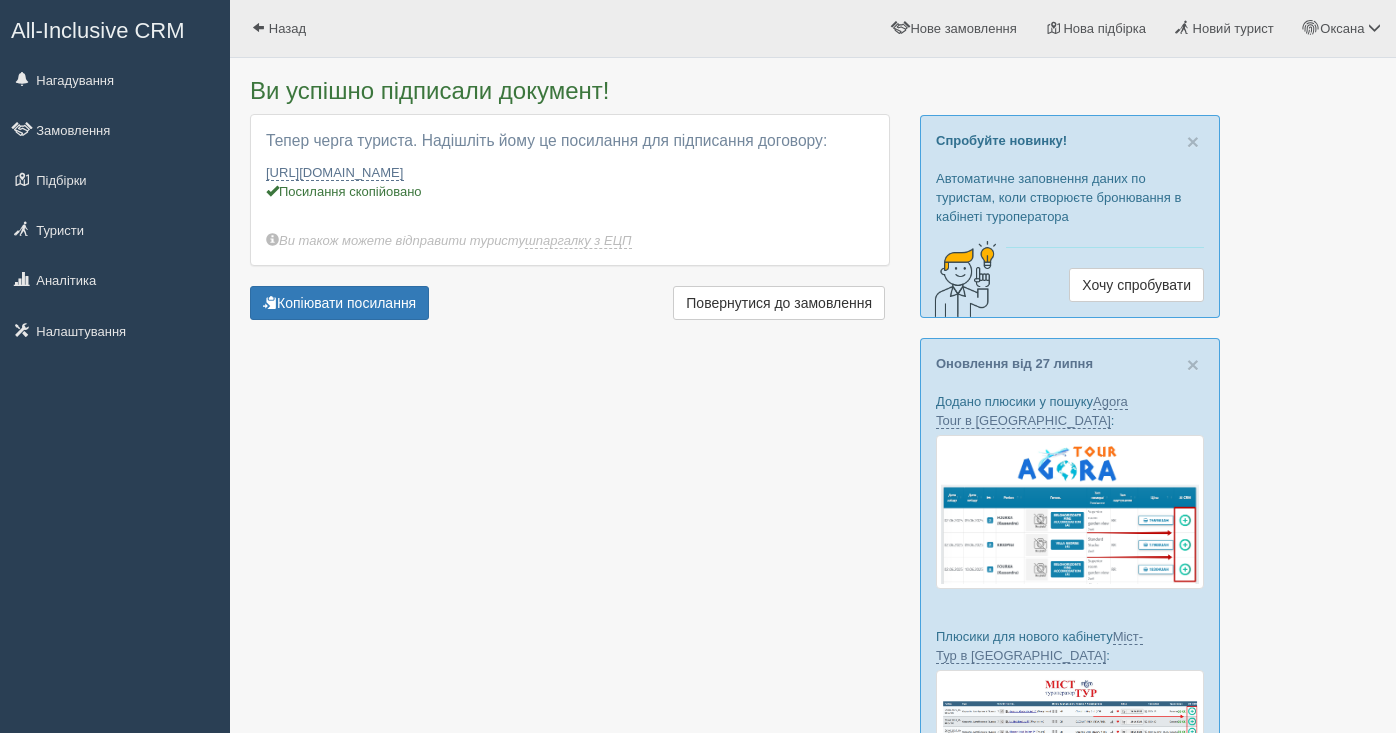 scroll, scrollTop: 0, scrollLeft: 0, axis: both 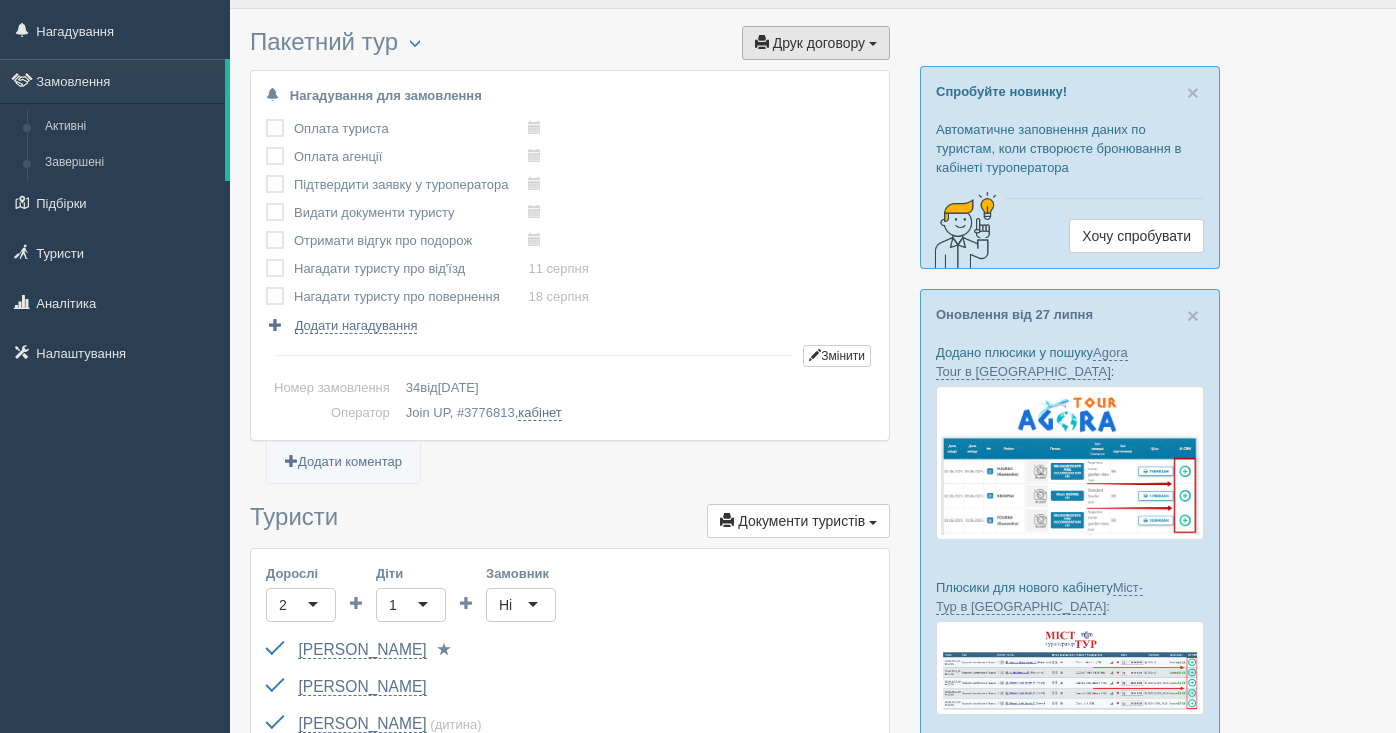 click on "Друк договору" at bounding box center [819, 43] 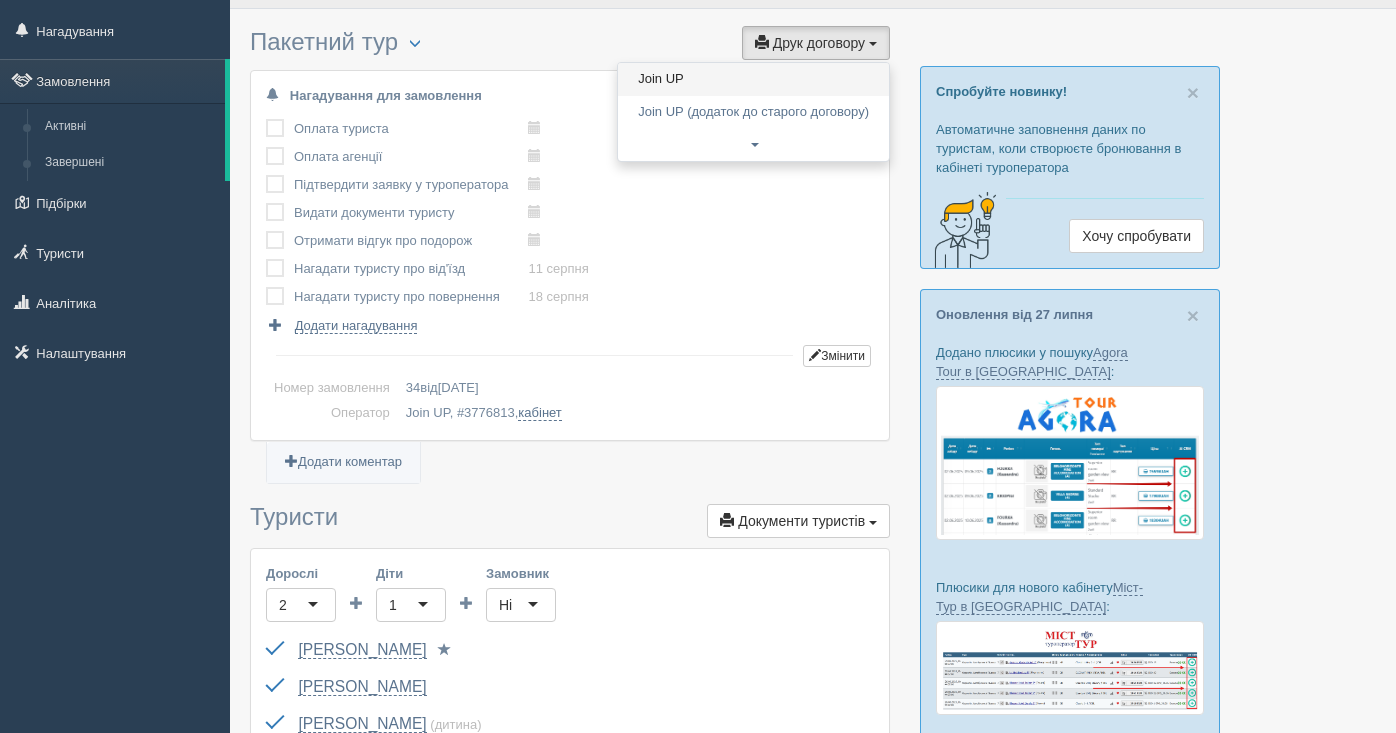 click on "Join UP" at bounding box center (753, 79) 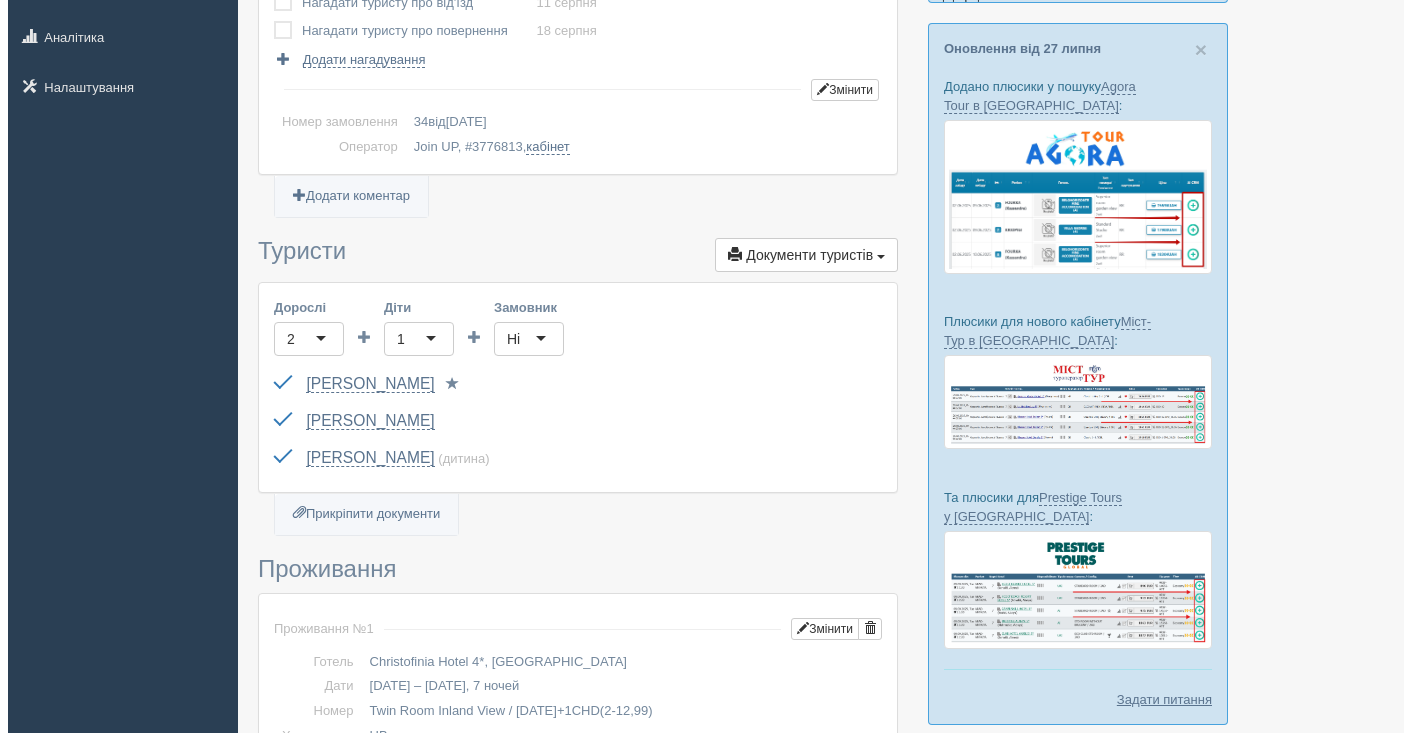 scroll, scrollTop: 336, scrollLeft: 0, axis: vertical 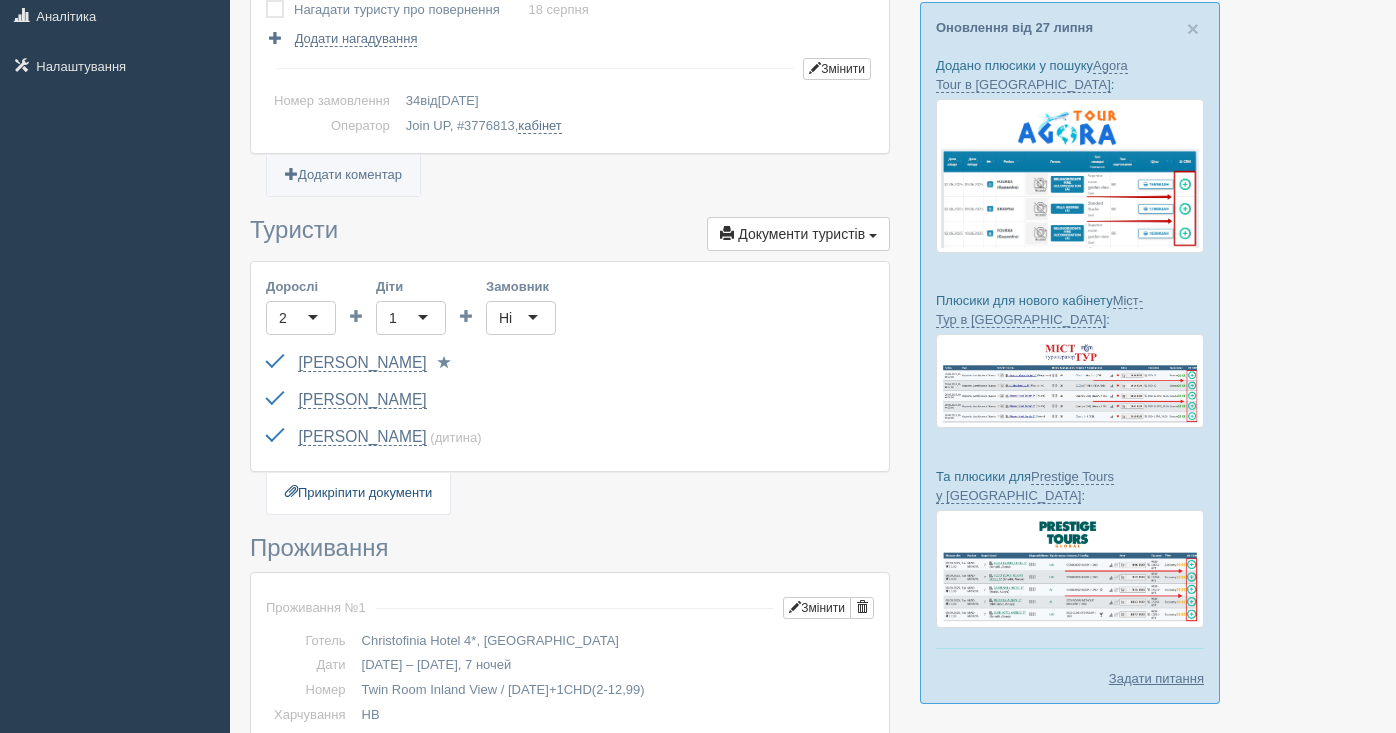 click on "Прикріпити документи" at bounding box center (358, 493) 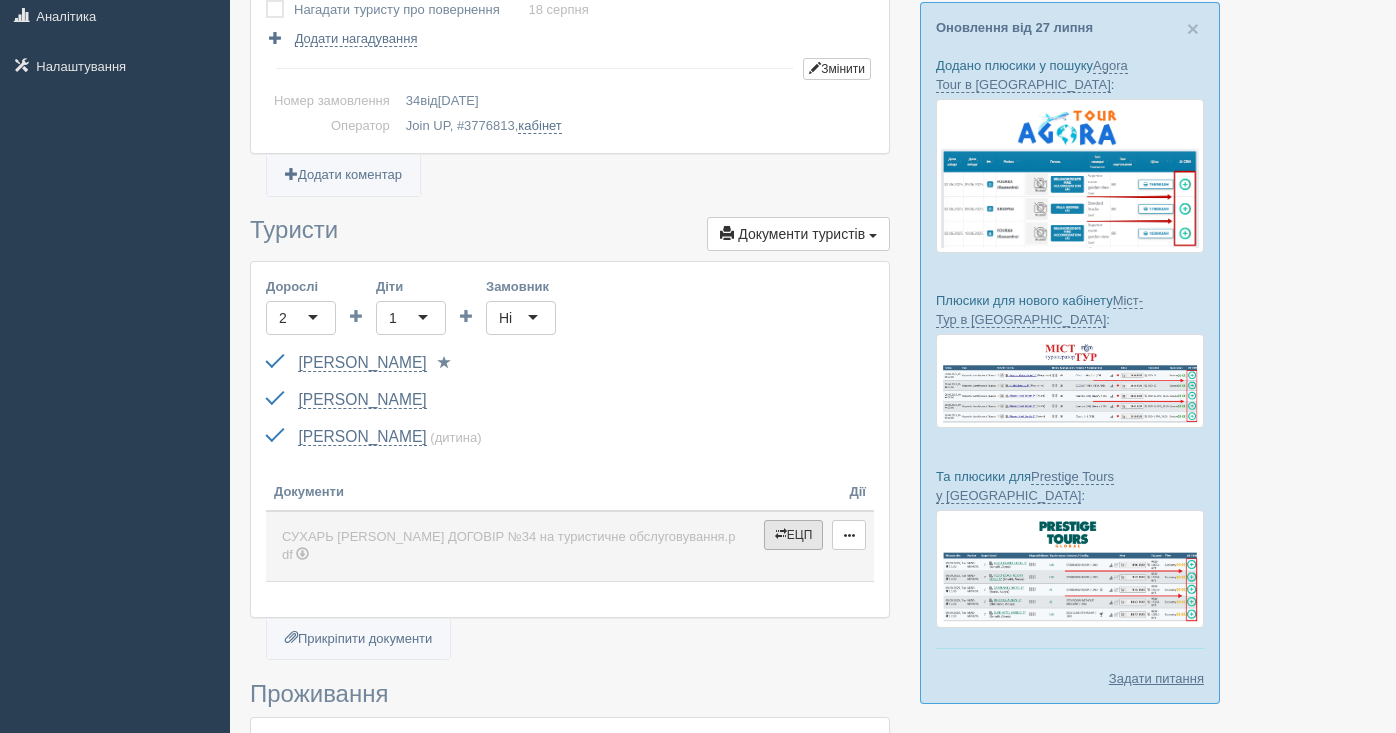 click at bounding box center (781, 534) 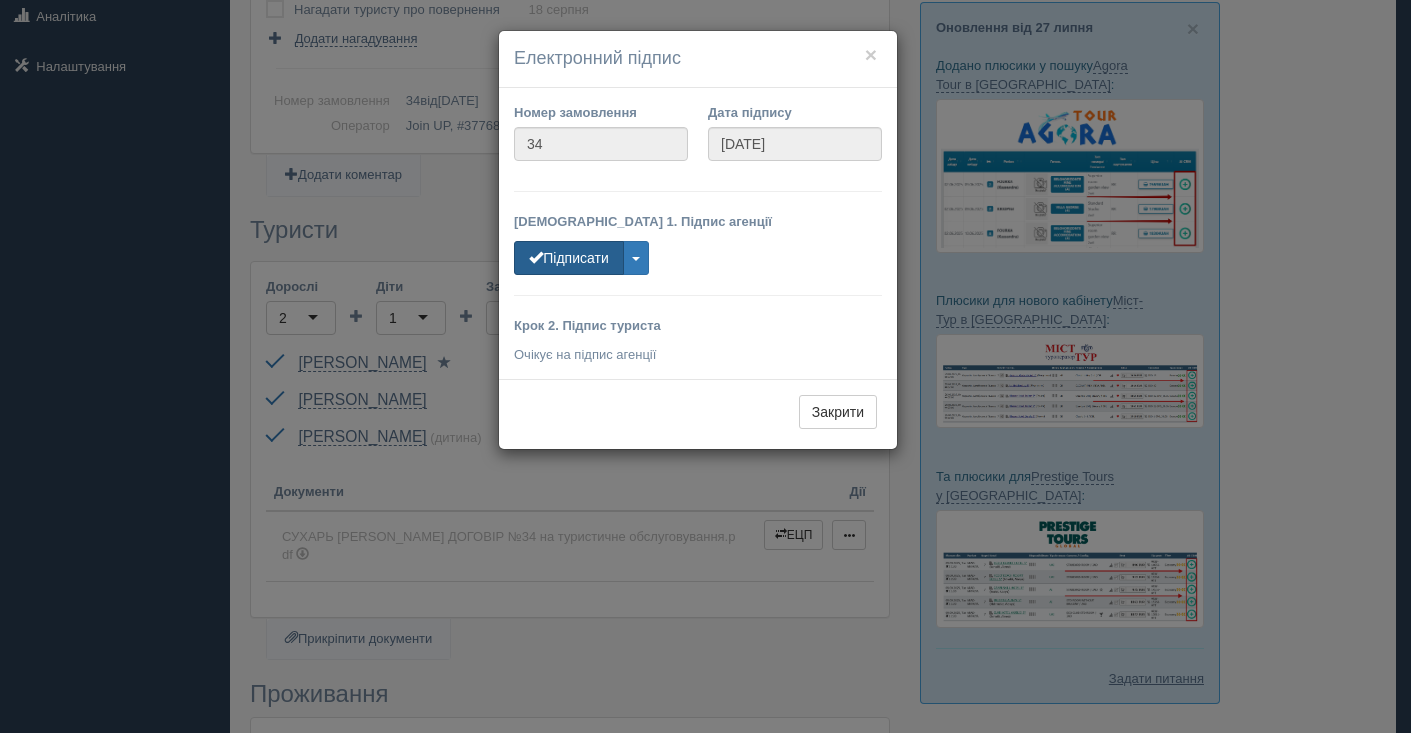 click on "Підписати" at bounding box center [569, 258] 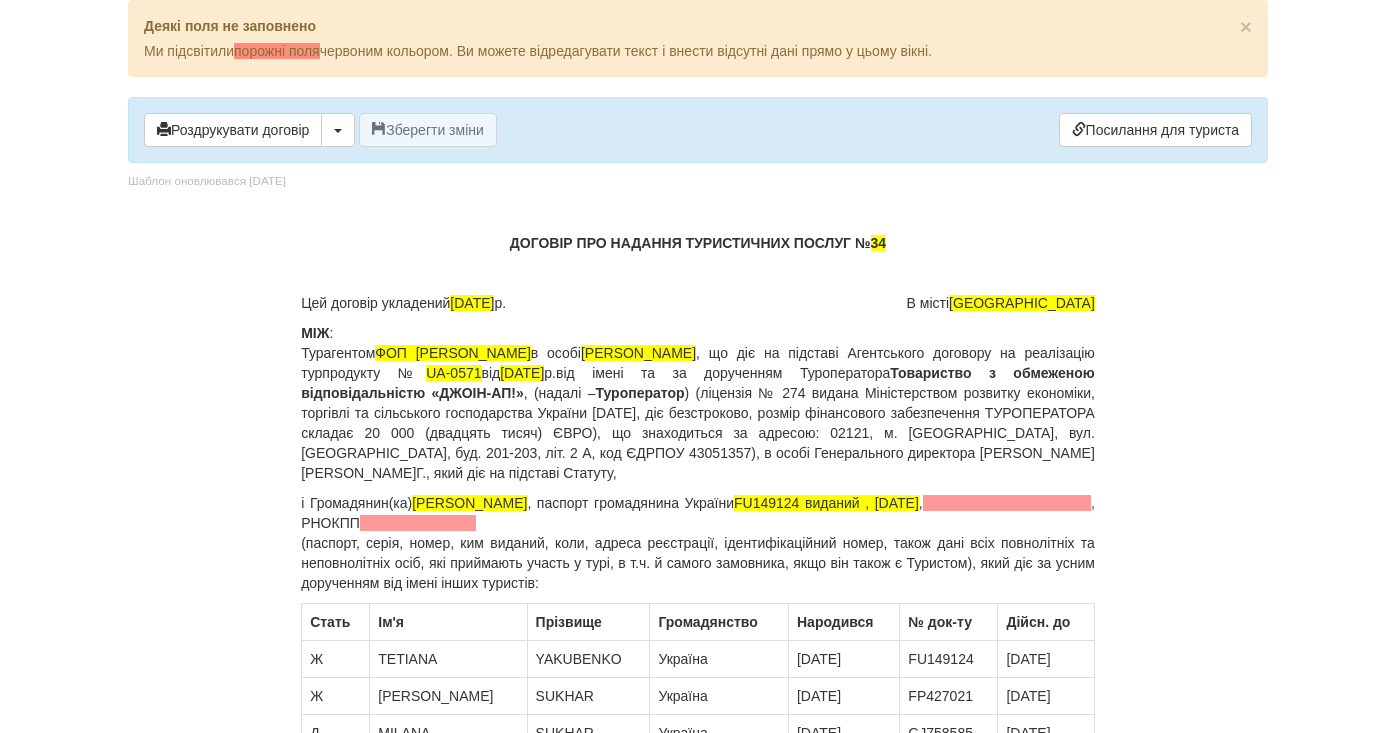 scroll, scrollTop: 0, scrollLeft: 0, axis: both 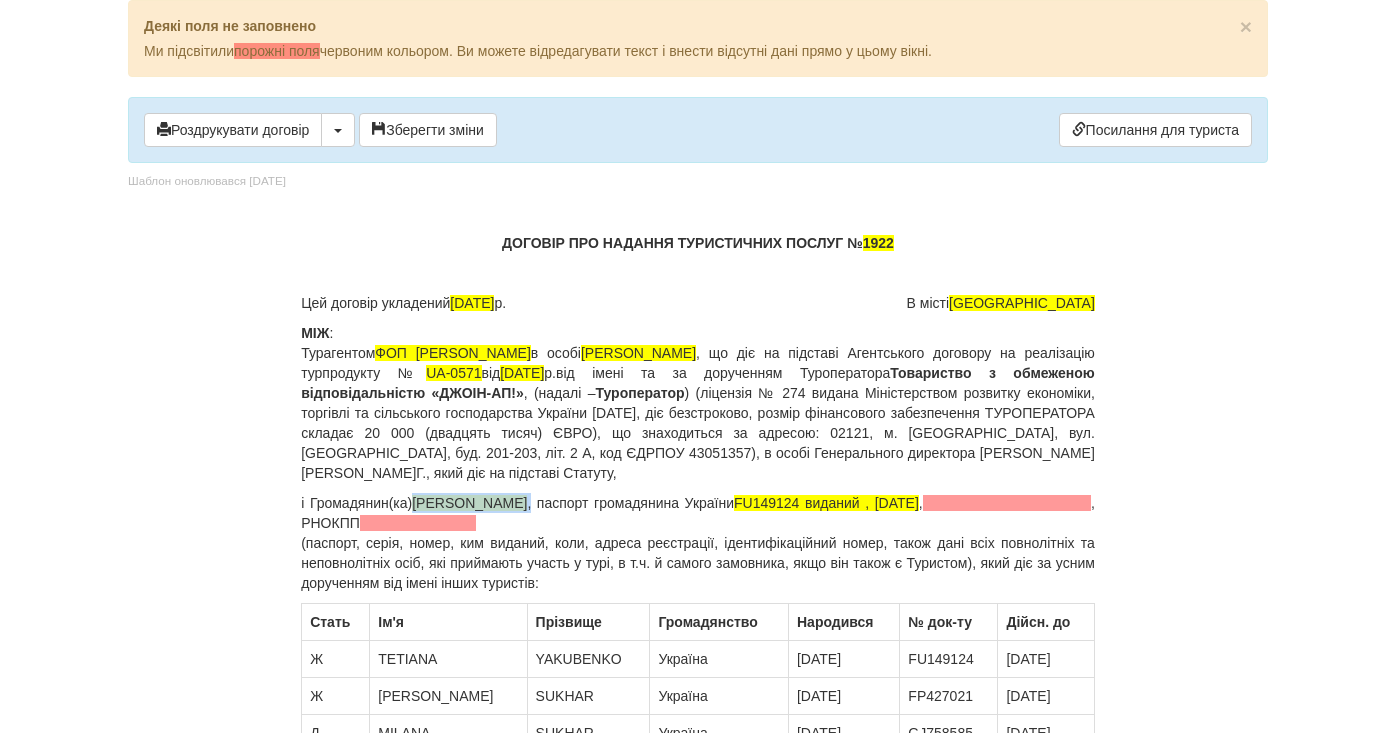 drag, startPoint x: 598, startPoint y: 506, endPoint x: 437, endPoint y: 503, distance: 161.02795 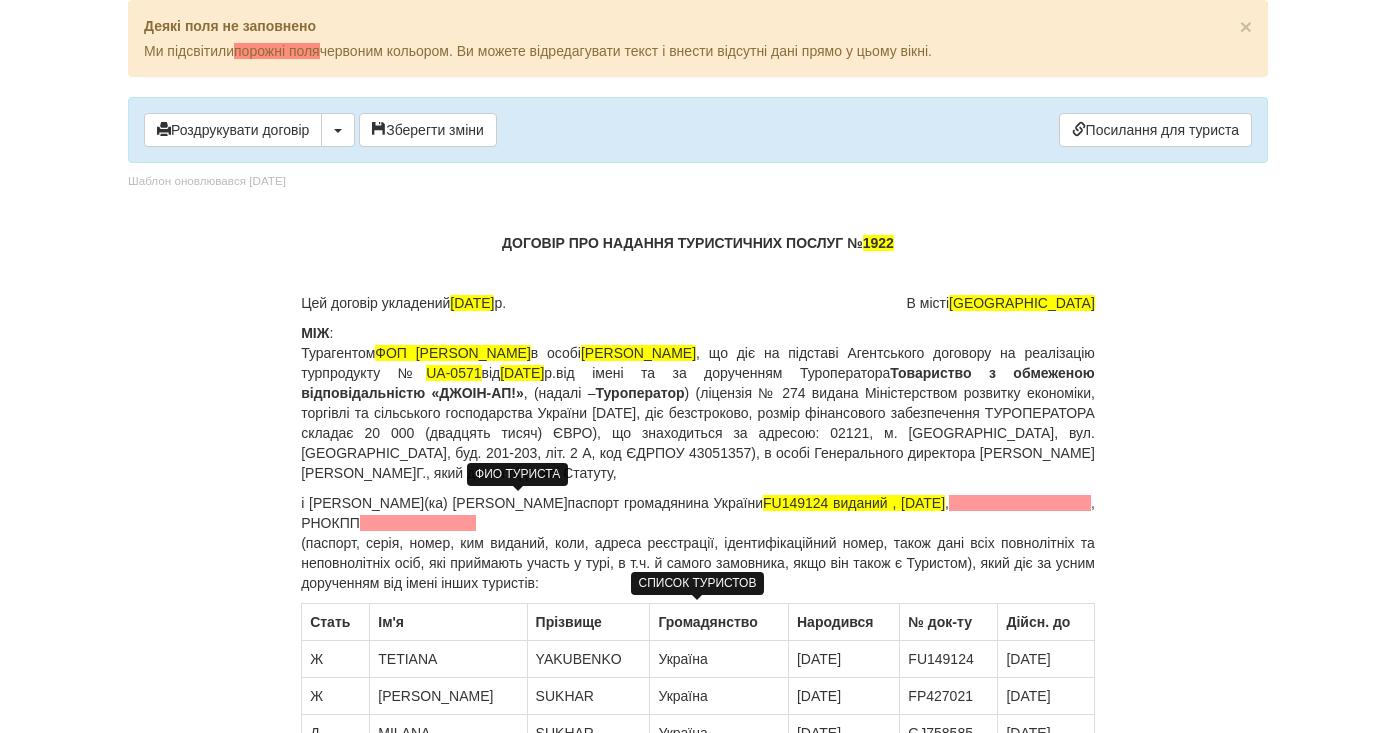click on "19.02.1995" at bounding box center [843, 696] 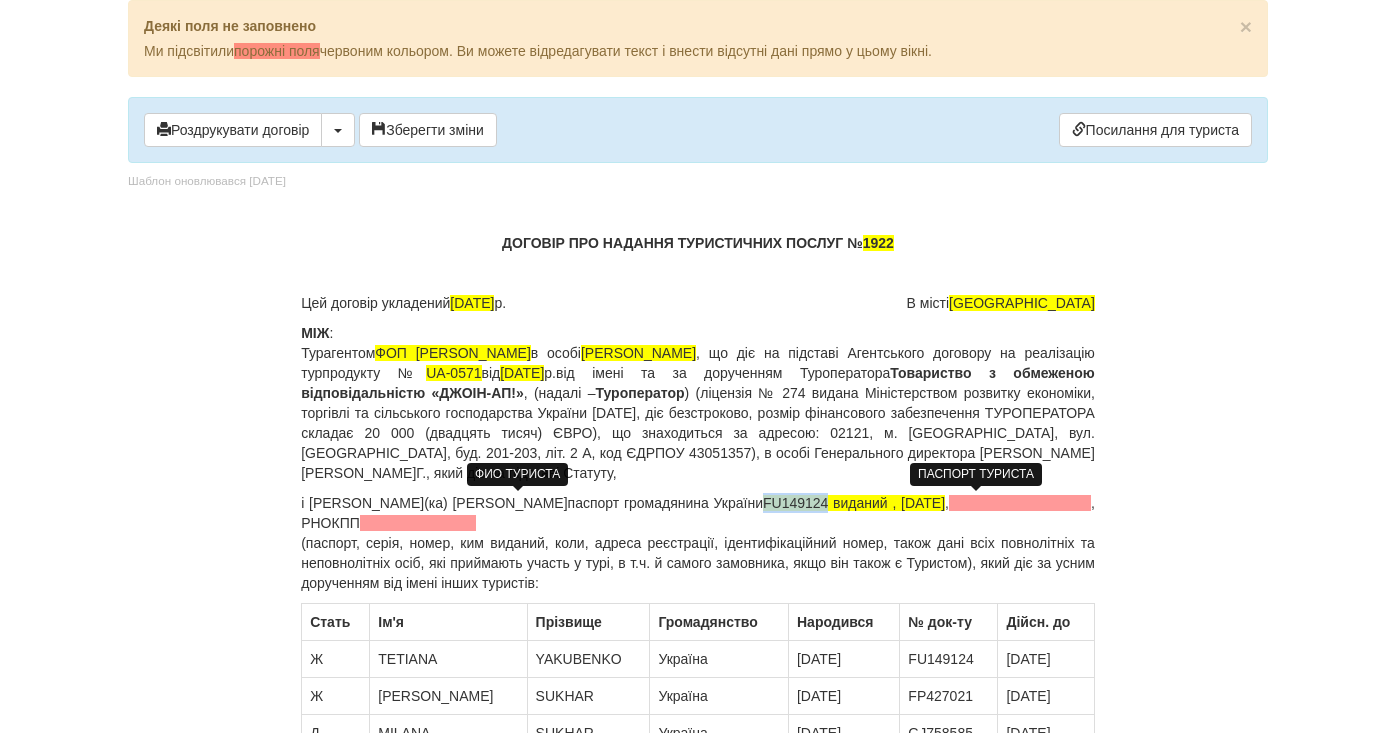 drag, startPoint x: 862, startPoint y: 501, endPoint x: 930, endPoint y: 500, distance: 68.007355 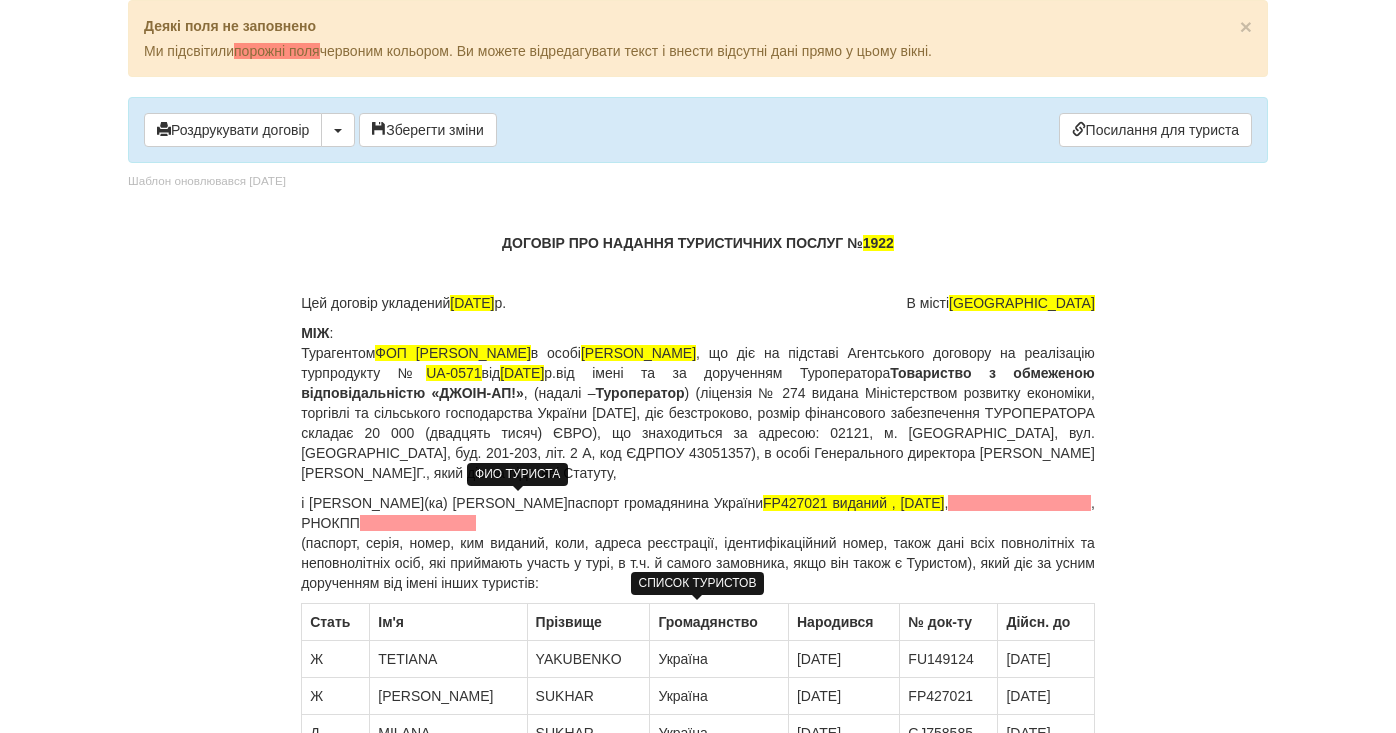 drag, startPoint x: 986, startPoint y: 696, endPoint x: 1060, endPoint y: 696, distance: 74 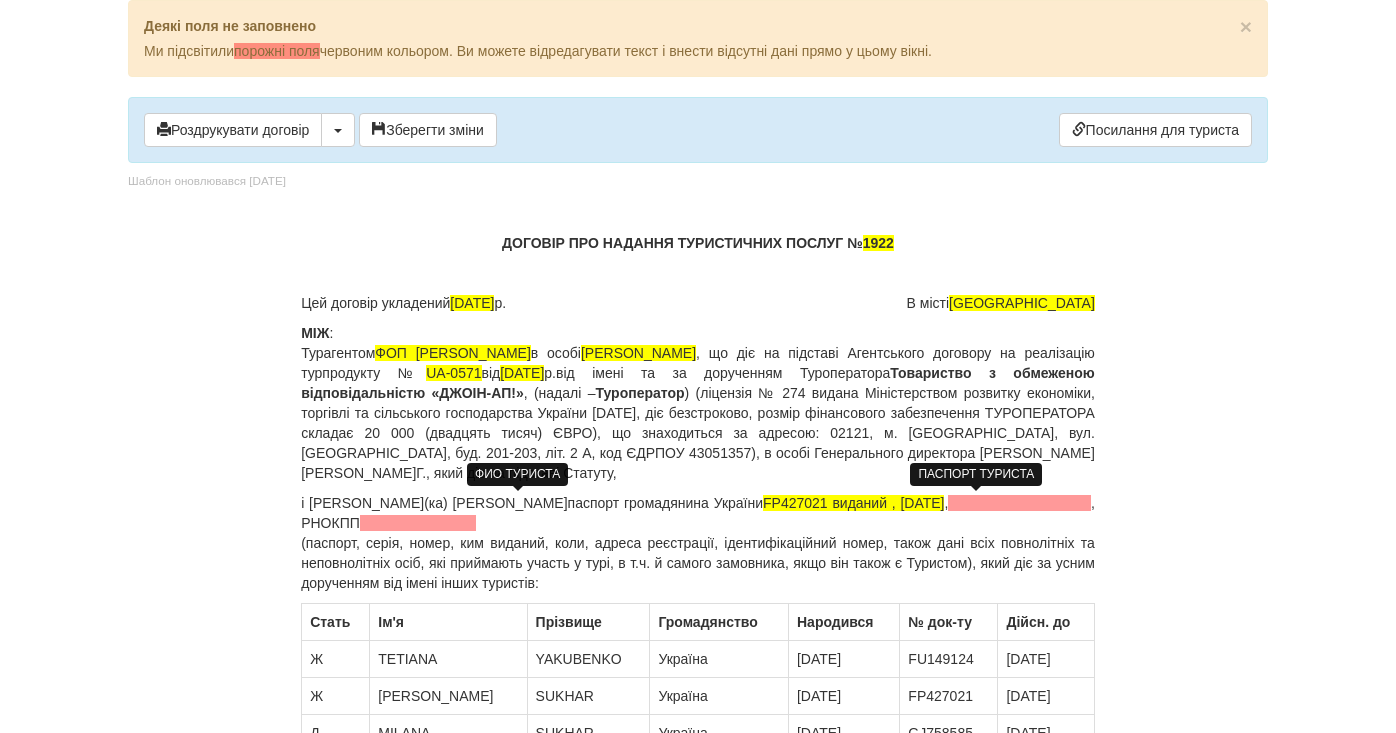 drag, startPoint x: 1022, startPoint y: 503, endPoint x: 1088, endPoint y: 501, distance: 66.0303 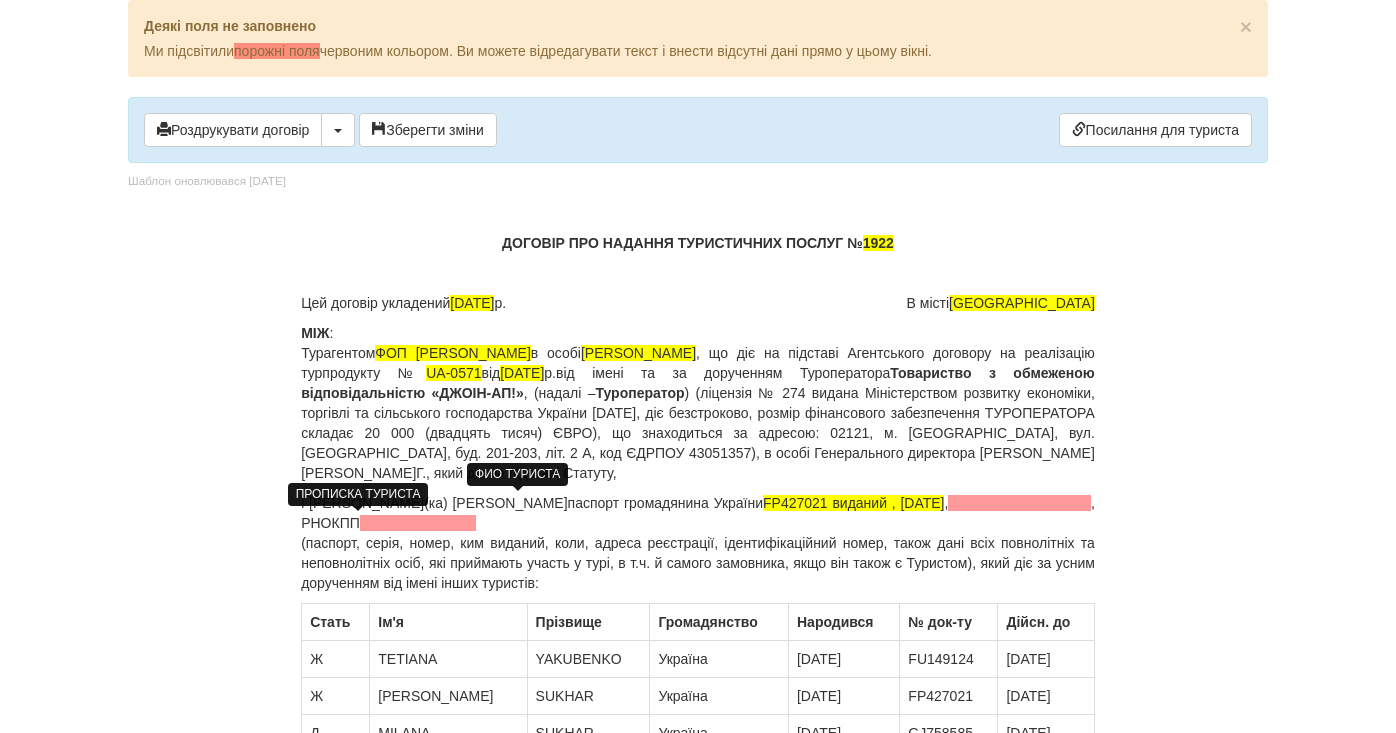 click at bounding box center [1019, 503] 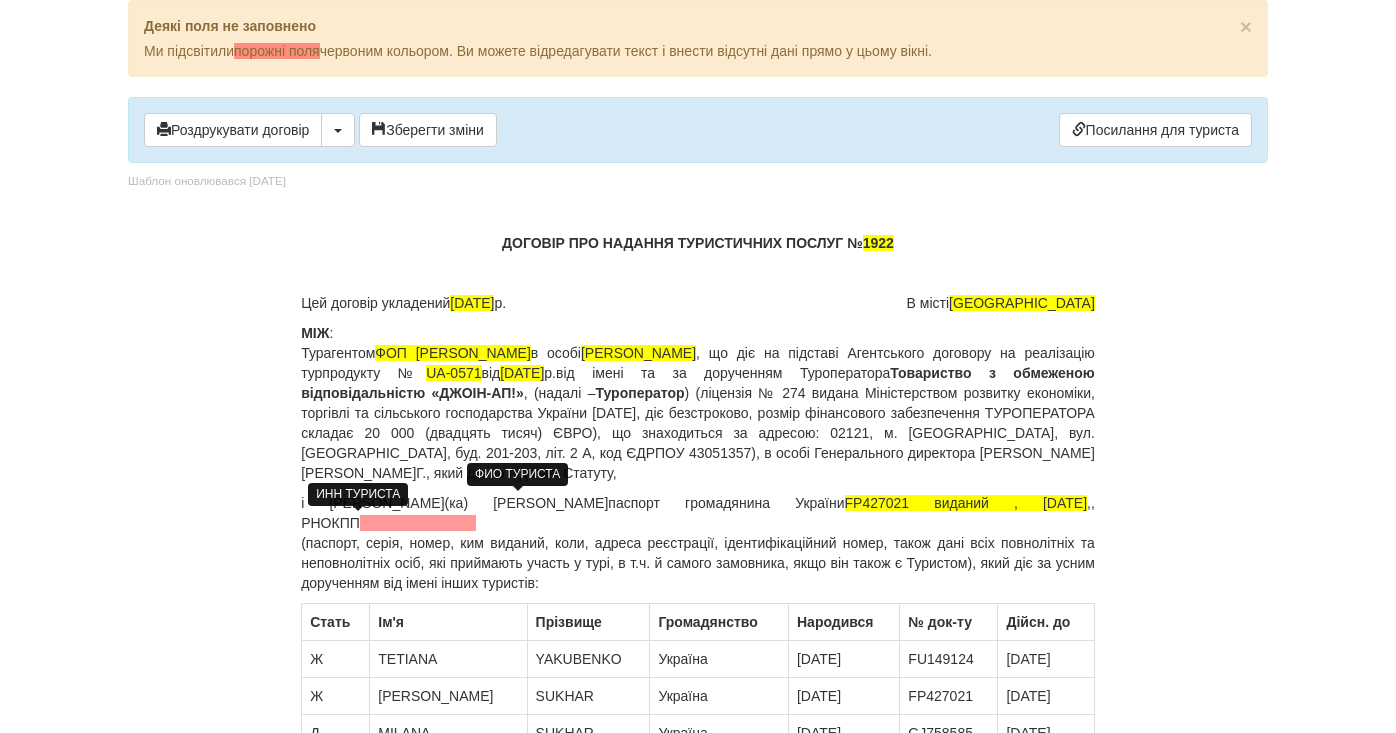 click at bounding box center (418, 523) 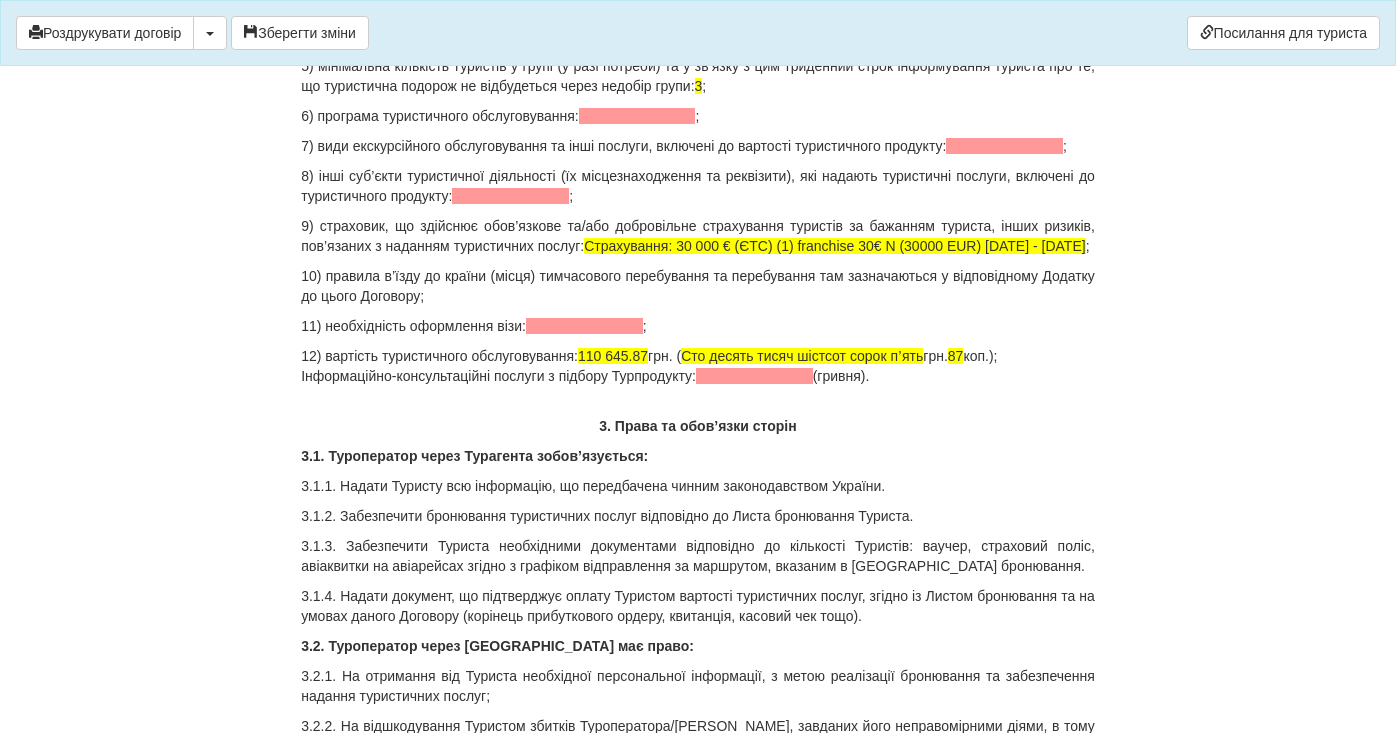 scroll, scrollTop: 2066, scrollLeft: 0, axis: vertical 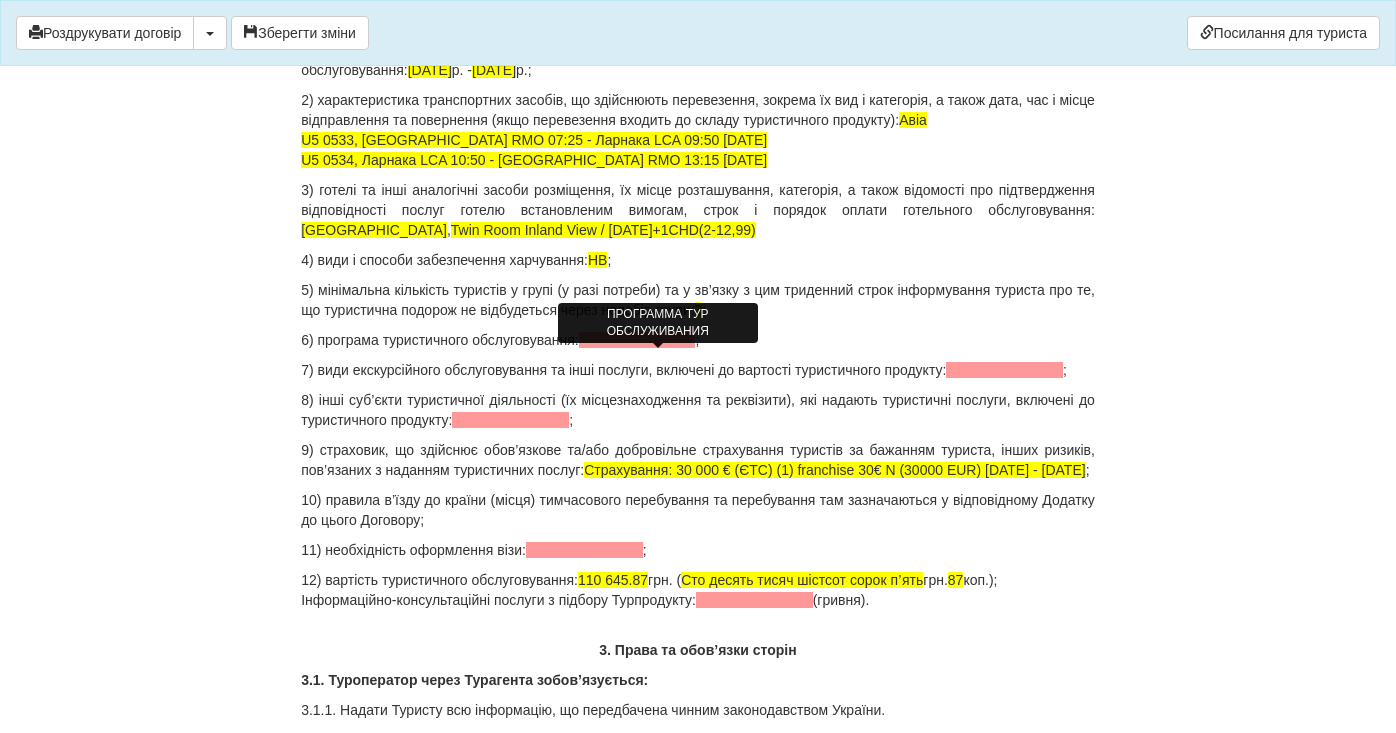 click at bounding box center (637, 340) 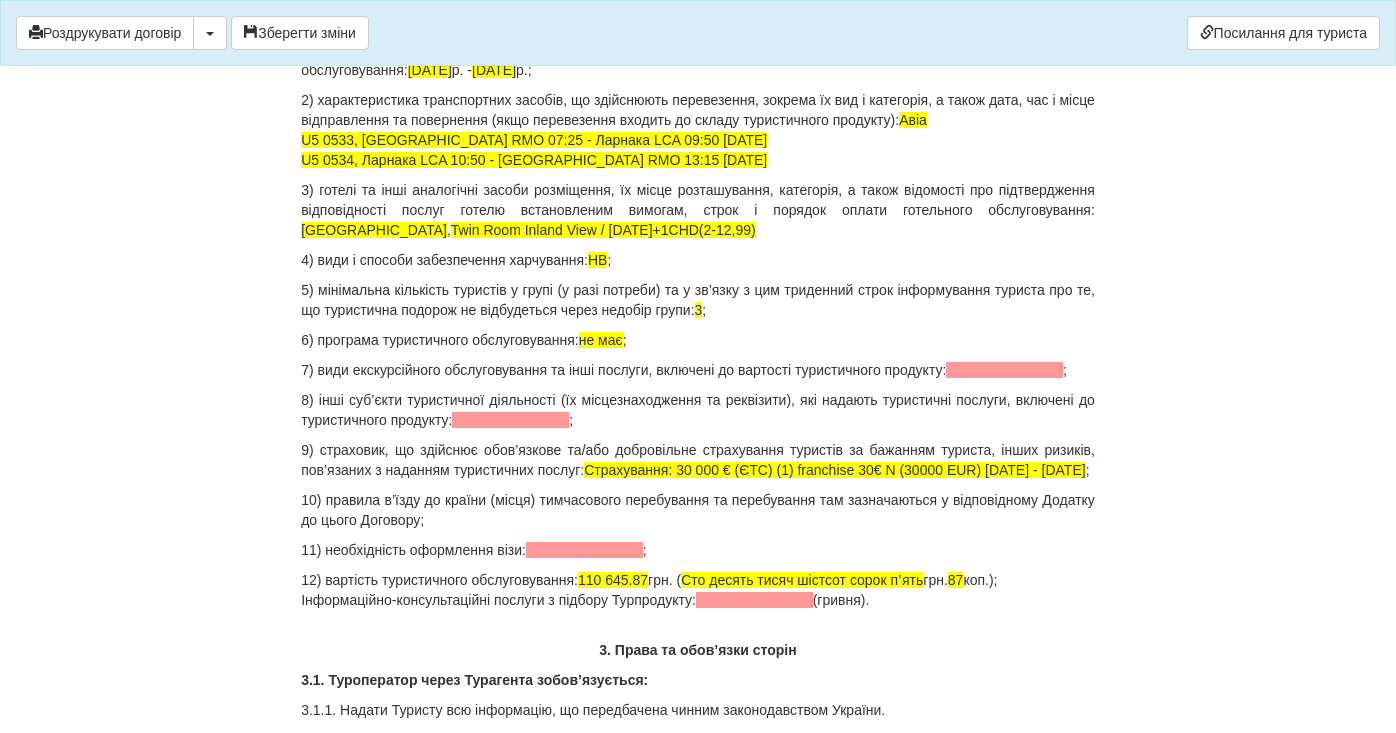 click on "ДОГОВІР ПРО НАДАННЯ ТУРИСТИЧНИХ ПОСЛУГ № 1922
Цей договір укладений  26.07.2025  р.
В місті  Біла Церква
МІЖ :
Турагентом  ФОП ГРАБОВСЬКА ОКСАНА АНДРІЇВНА  в особі  Грабовська Оксана Андріївна , що діє на підставі Агентського договору на реалізацію турпродукту № UA-0571  від  06.09.2023  р.
від імені та за дорученням Туроператора  Товариство з обмеженою відповідальністю «ДЖОІН-АП!» , (надалі –  Туроператор
і Громадянин(ка) Сухарь Олена Романівна  паспорт громадянина України  FP427021 виданий , 25.06.2028 , , РНОКПП  3474812006
Ім'я" at bounding box center (698, 5190) 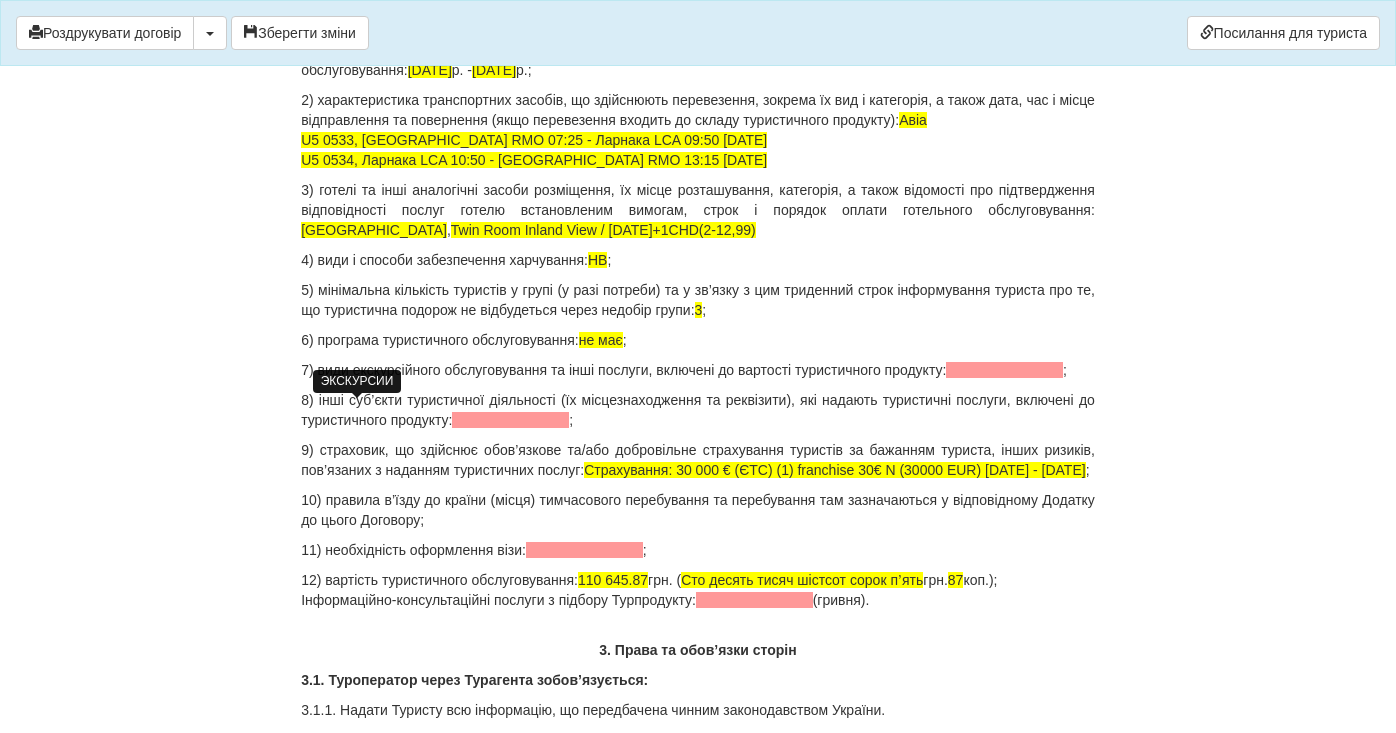 click at bounding box center [1004, 370] 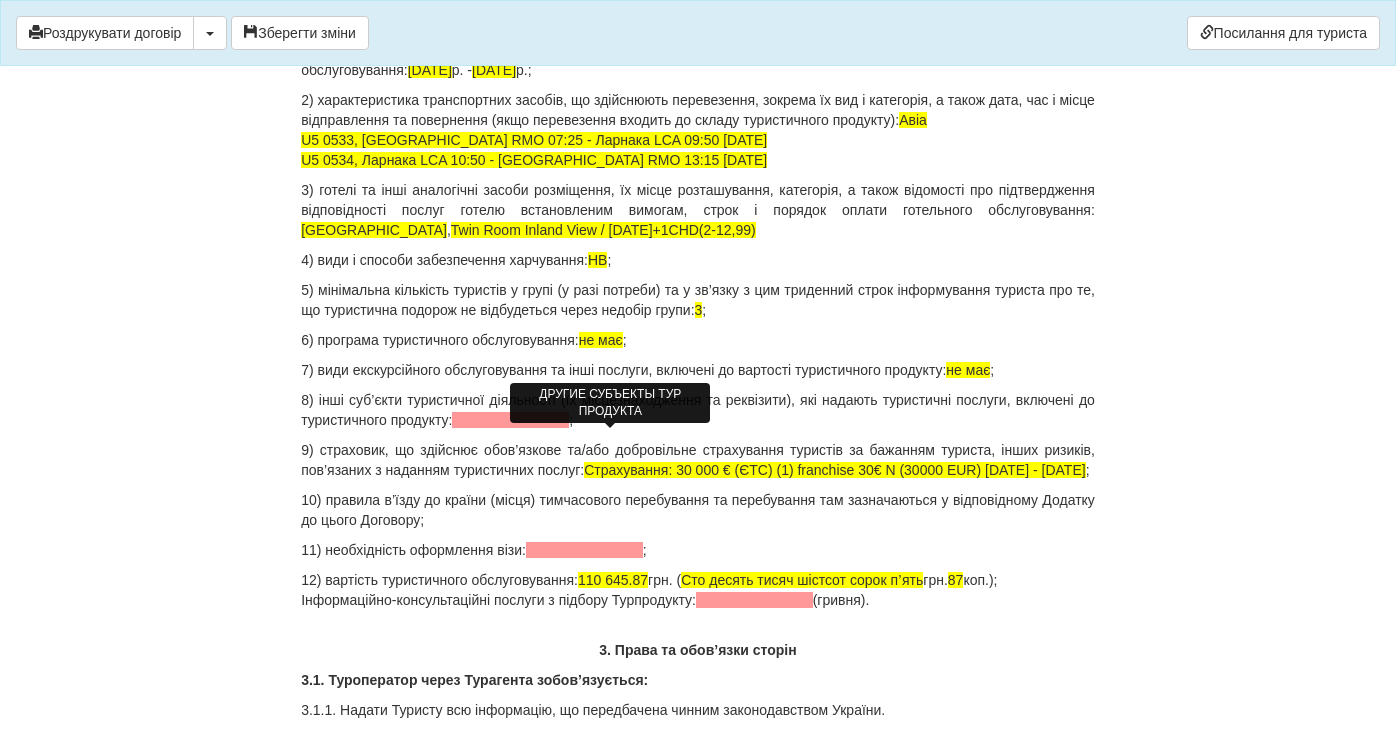 click at bounding box center (510, 420) 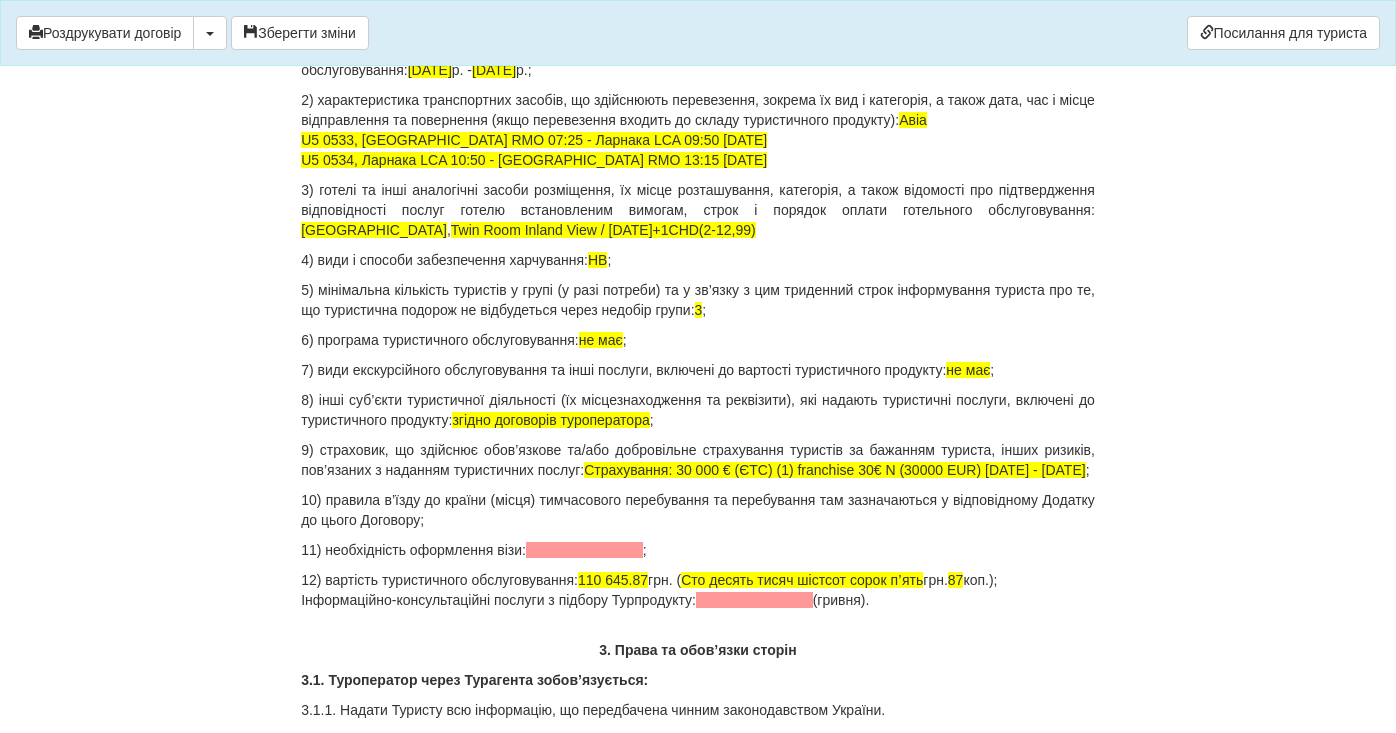 click on "ДОГОВІР ПРО НАДАННЯ ТУРИСТИЧНИХ ПОСЛУГ № 1922
Цей договір укладений  26.07.2025  р.
В місті  Біла Церква
МІЖ :
Турагентом  ФОП ГРАБОВСЬКА ОКСАНА АНДРІЇВНА  в особі  Грабовська Оксана Андріївна , що діє на підставі Агентського договору на реалізацію турпродукту № UA-0571  від  06.09.2023  р.
від імені та за дорученням Туроператора  Товариство з обмеженою відповідальністю «ДЖОІН-АП!» , (надалі –  Туроператор
і Громадянин(ка) Сухарь Олена Романівна  паспорт громадянина України  FP427021 виданий , 25.06.2028 , , РНОКПП  3474812006
Ім'я" at bounding box center [698, 5190] 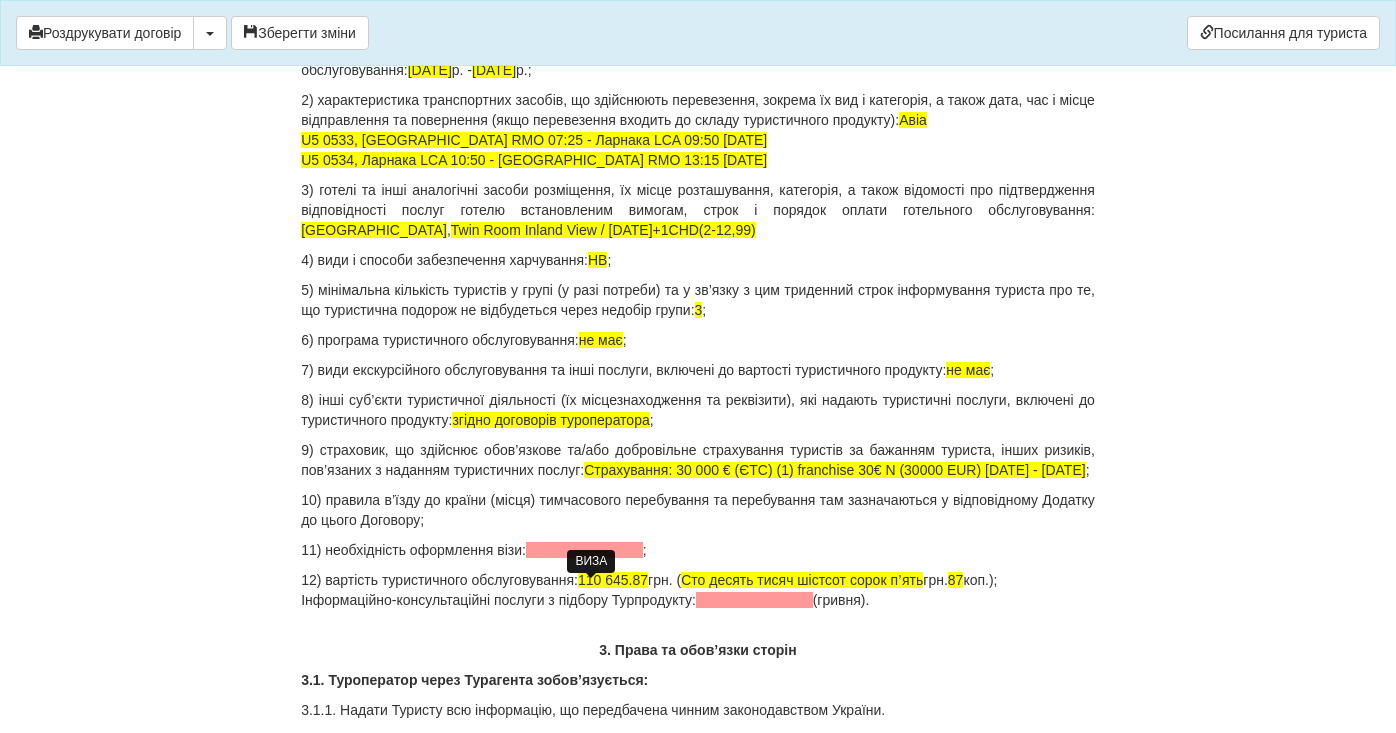 click at bounding box center (584, 550) 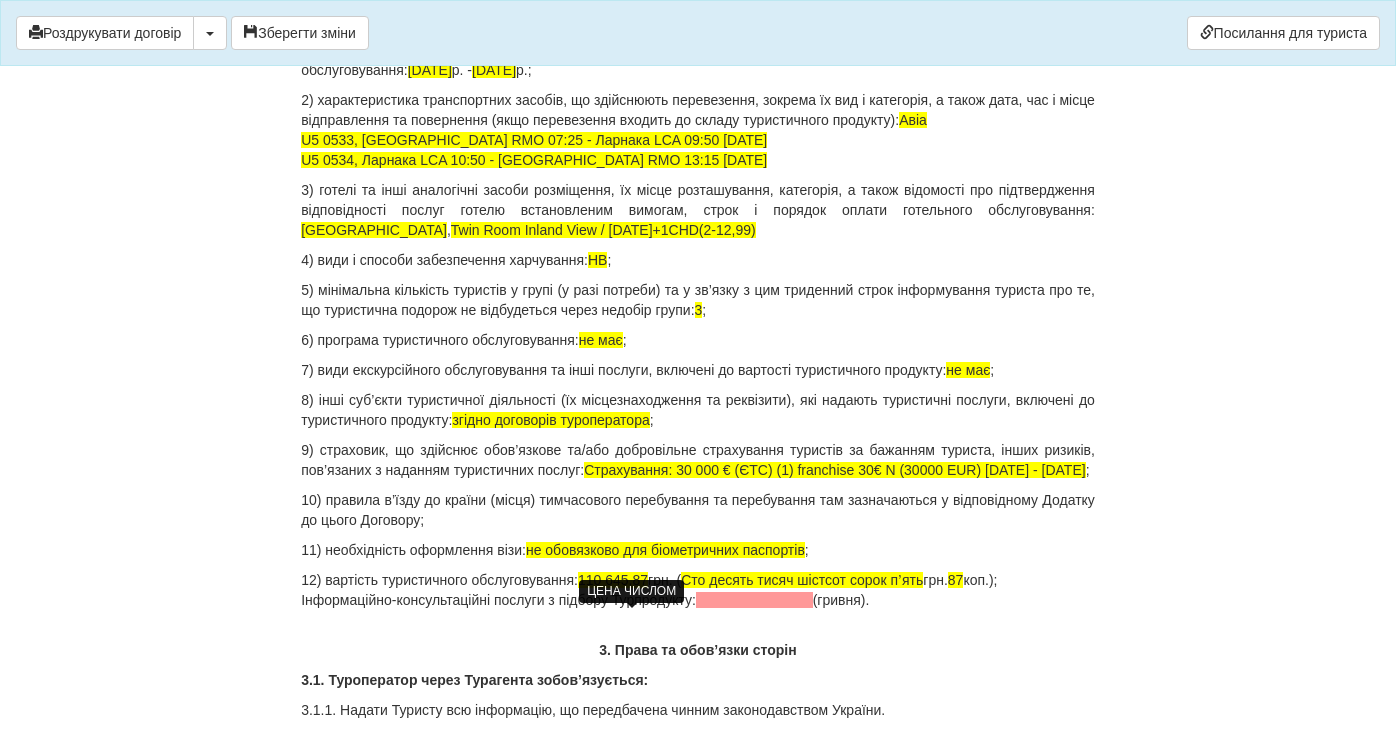 click on "110 645.87" at bounding box center (613, 580) 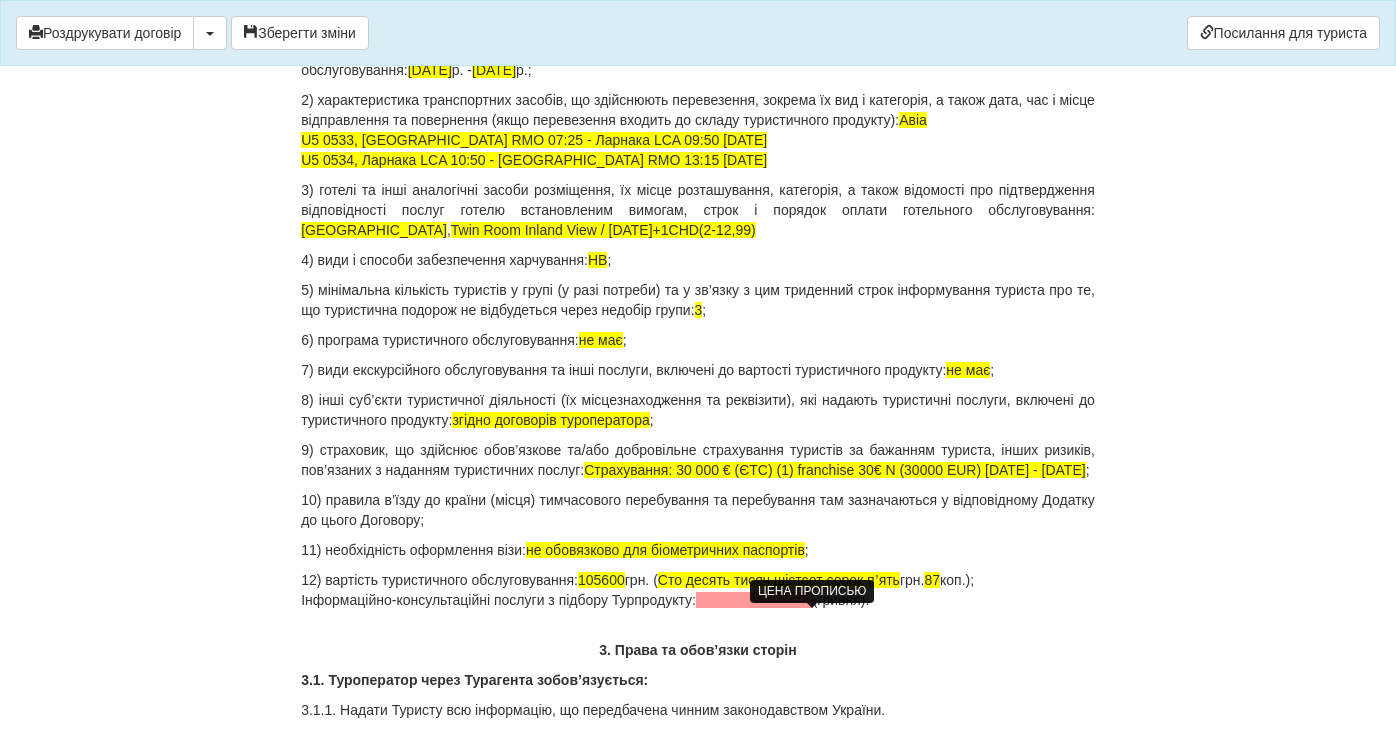 click on "Сто десять тисяч шістсот сорок пʼять" at bounding box center [779, 580] 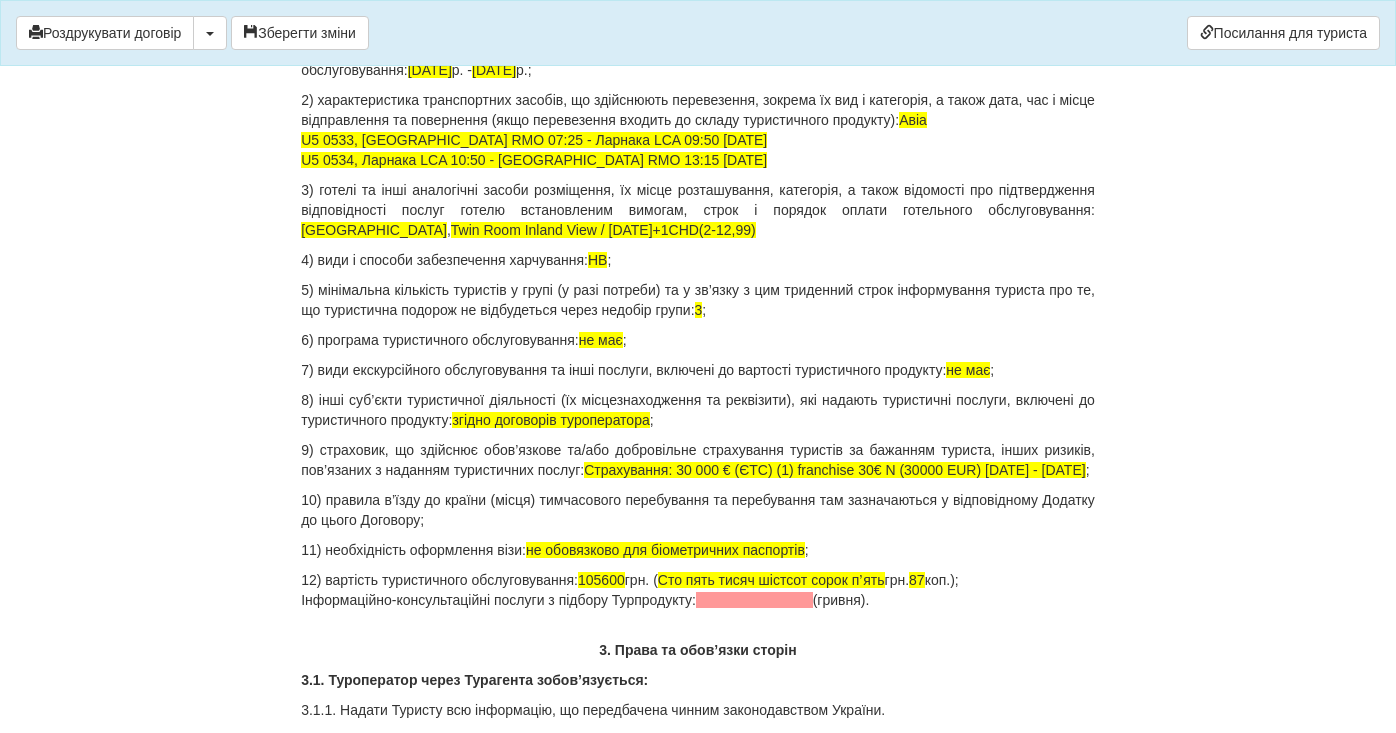 click on "Сто пять тисяч шістсот сорок пʼять" at bounding box center [771, 580] 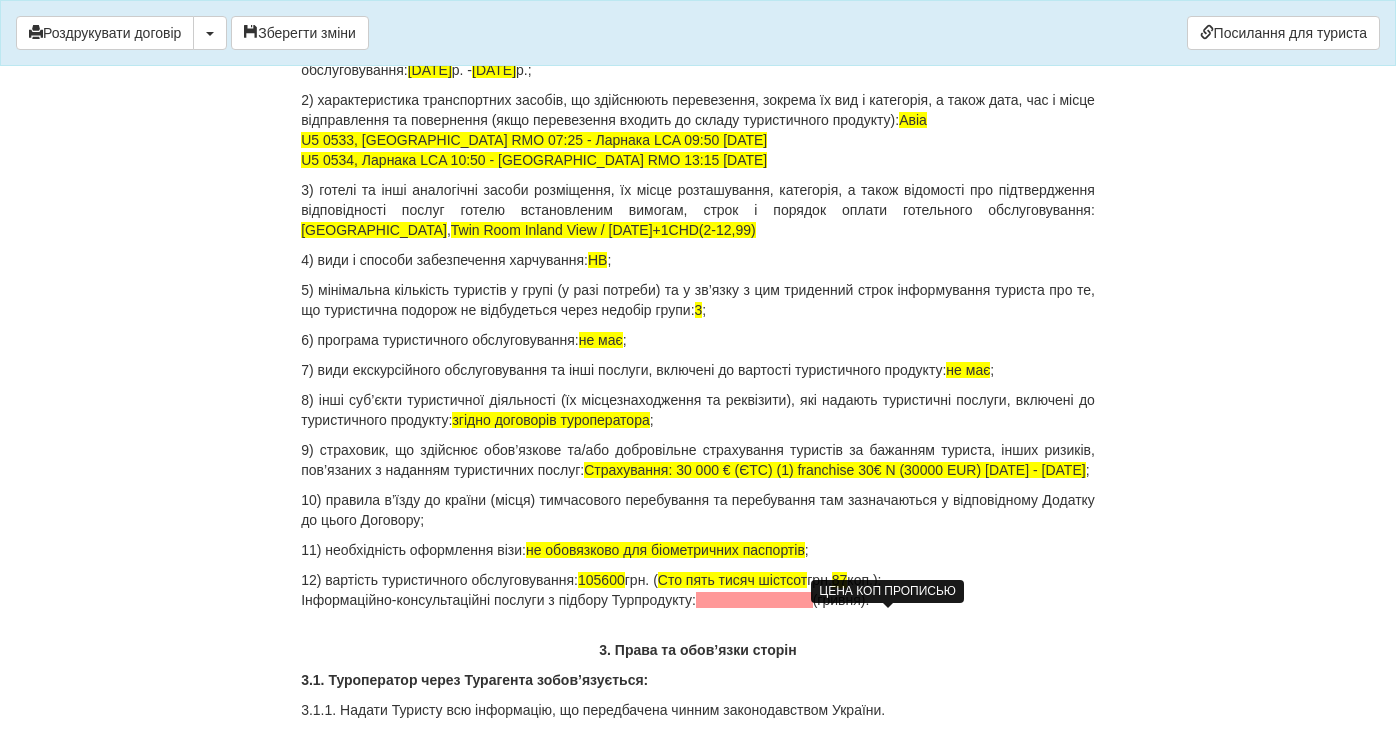 click on "87" at bounding box center [840, 580] 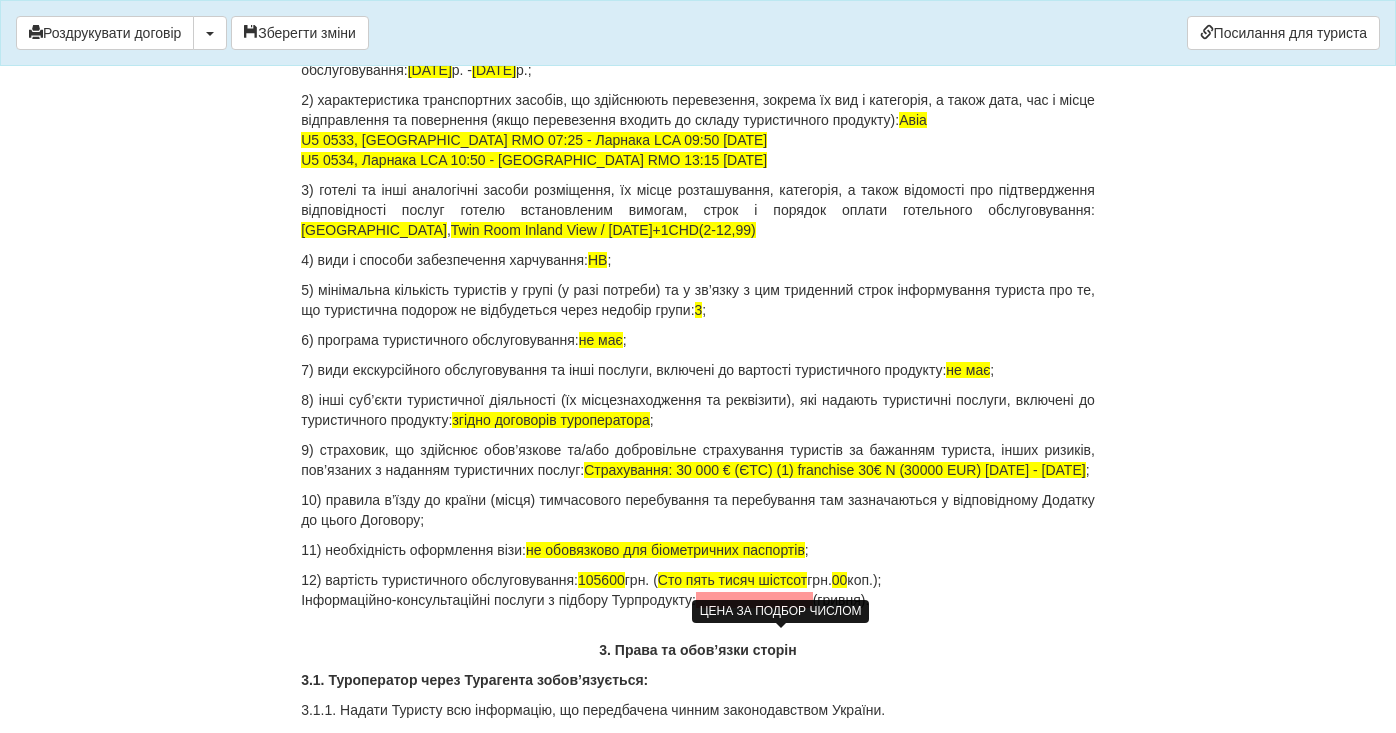click at bounding box center [754, 600] 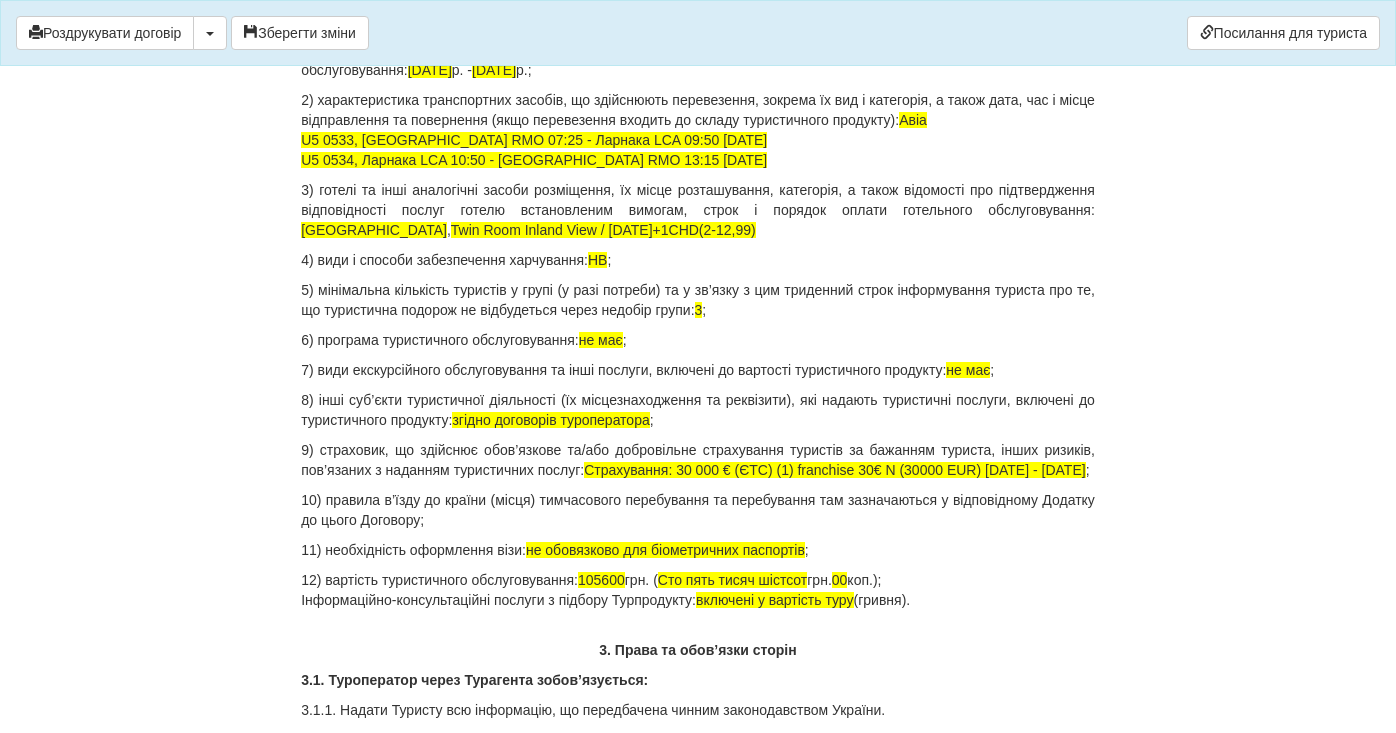 click on "12) вартість туристичного обслуговування:  105600  грн. ( Сто пять тисяч шістсот   грн.  00  коп.);
Інформаційно-консультаційні послуги з підбору Турпродукту:  включені у вартість туру  (гривня)." at bounding box center (698, 590) 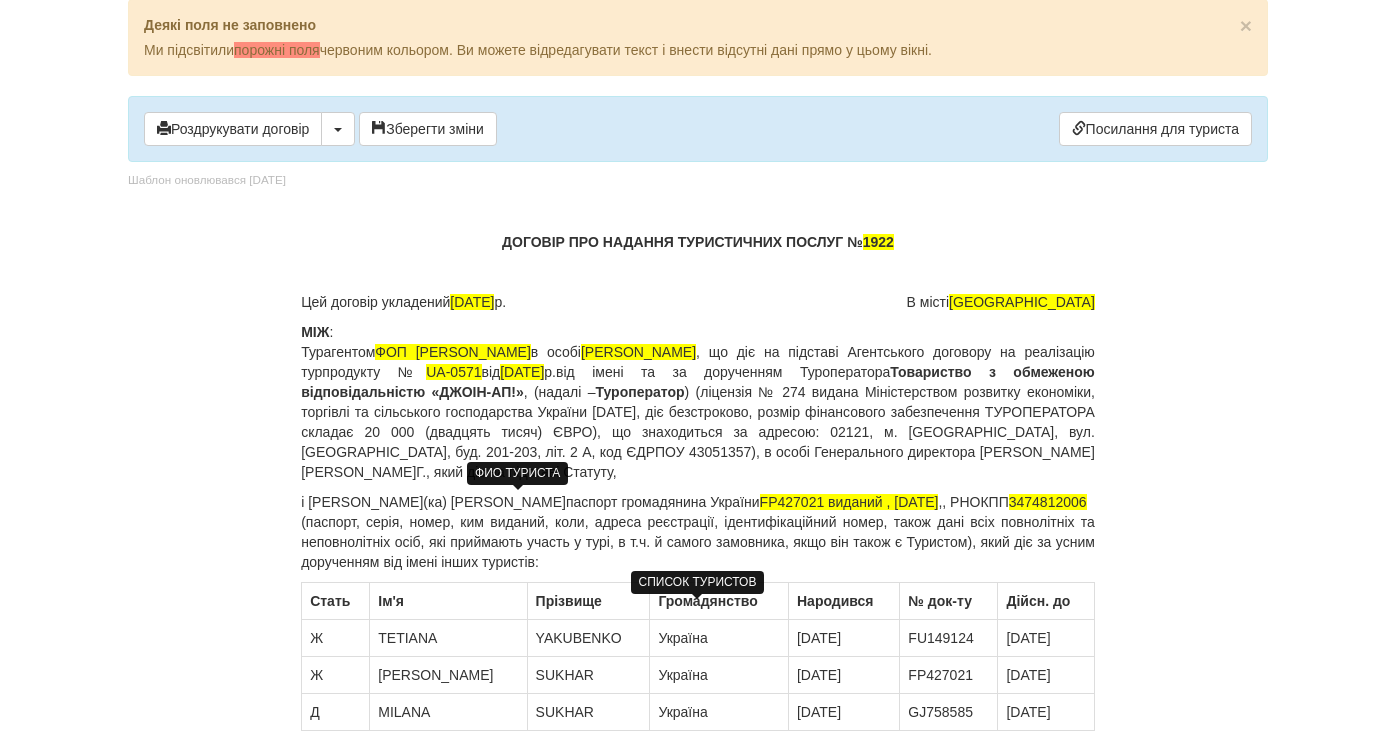 scroll, scrollTop: 0, scrollLeft: 0, axis: both 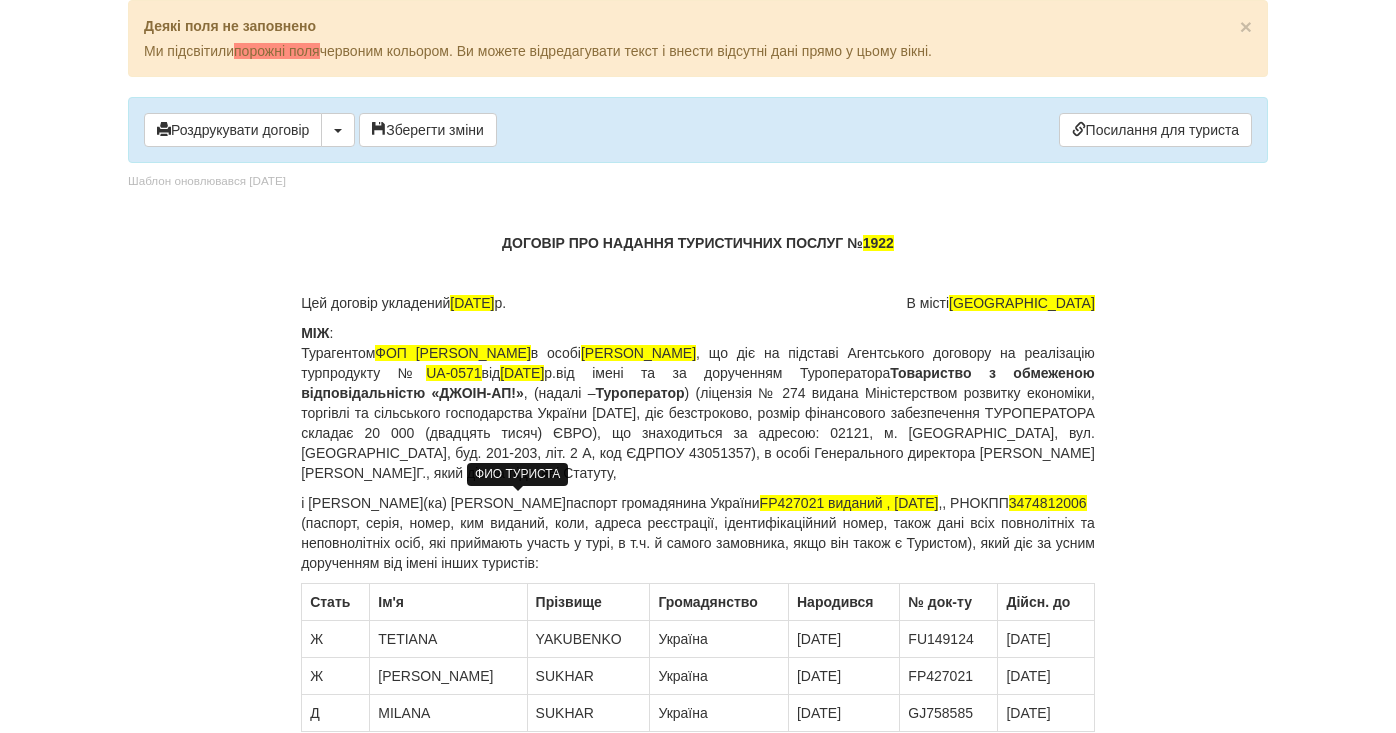 drag, startPoint x: 424, startPoint y: 501, endPoint x: 594, endPoint y: 502, distance: 170.00294 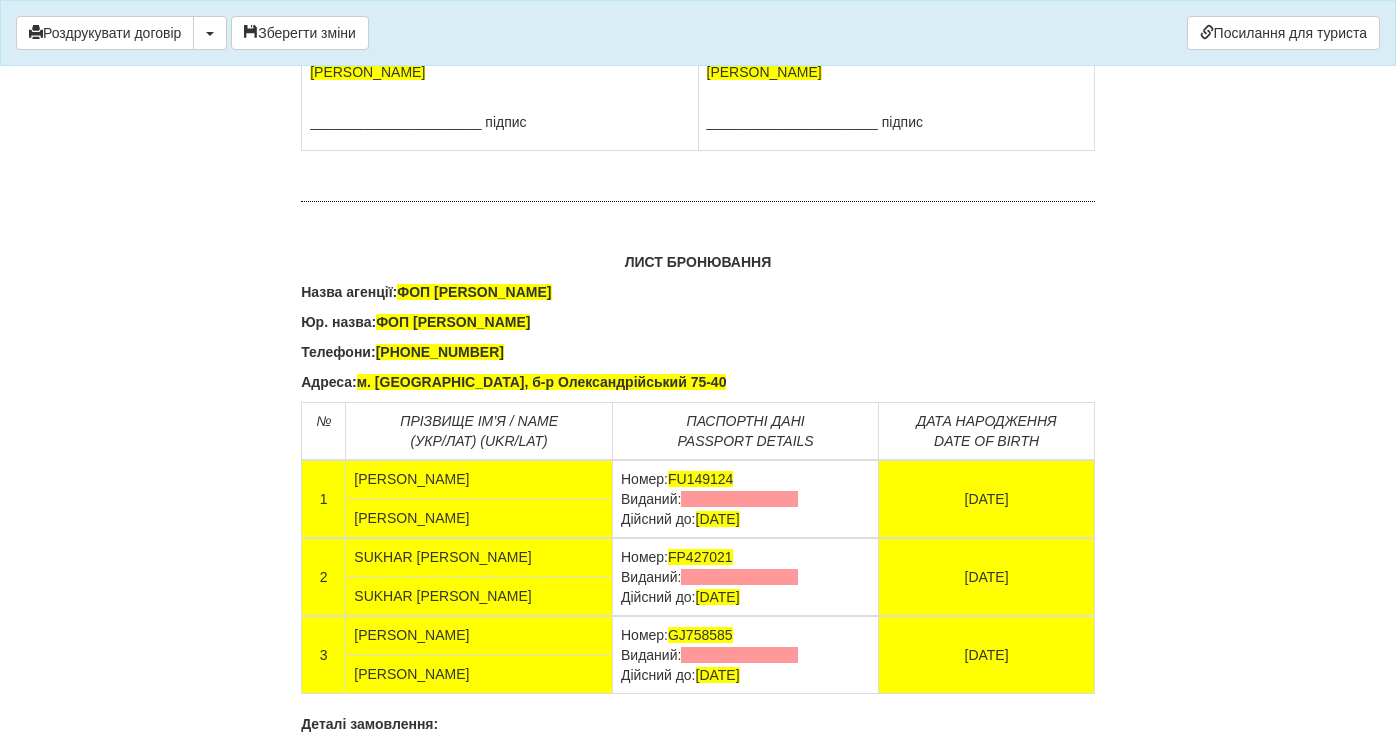scroll, scrollTop: 12452, scrollLeft: 0, axis: vertical 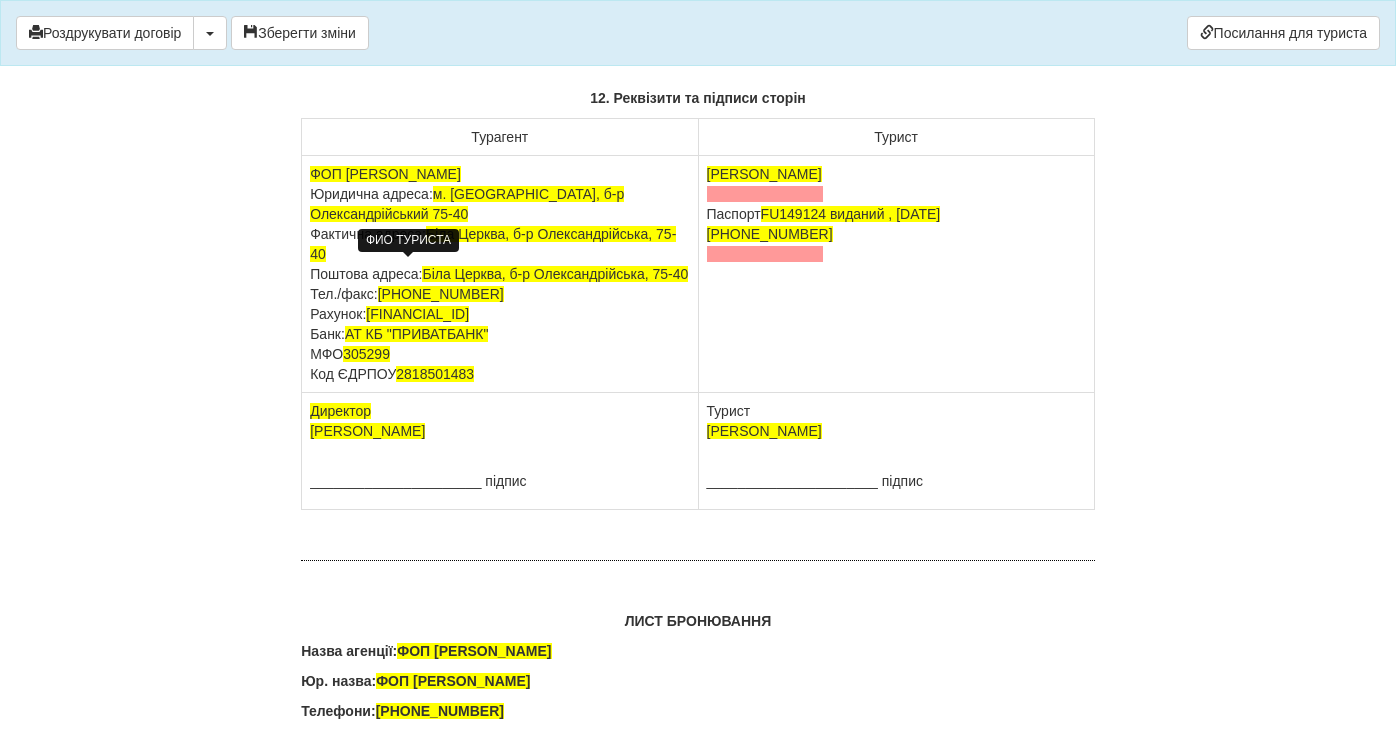 drag, startPoint x: 485, startPoint y: 270, endPoint x: 331, endPoint y: 270, distance: 154 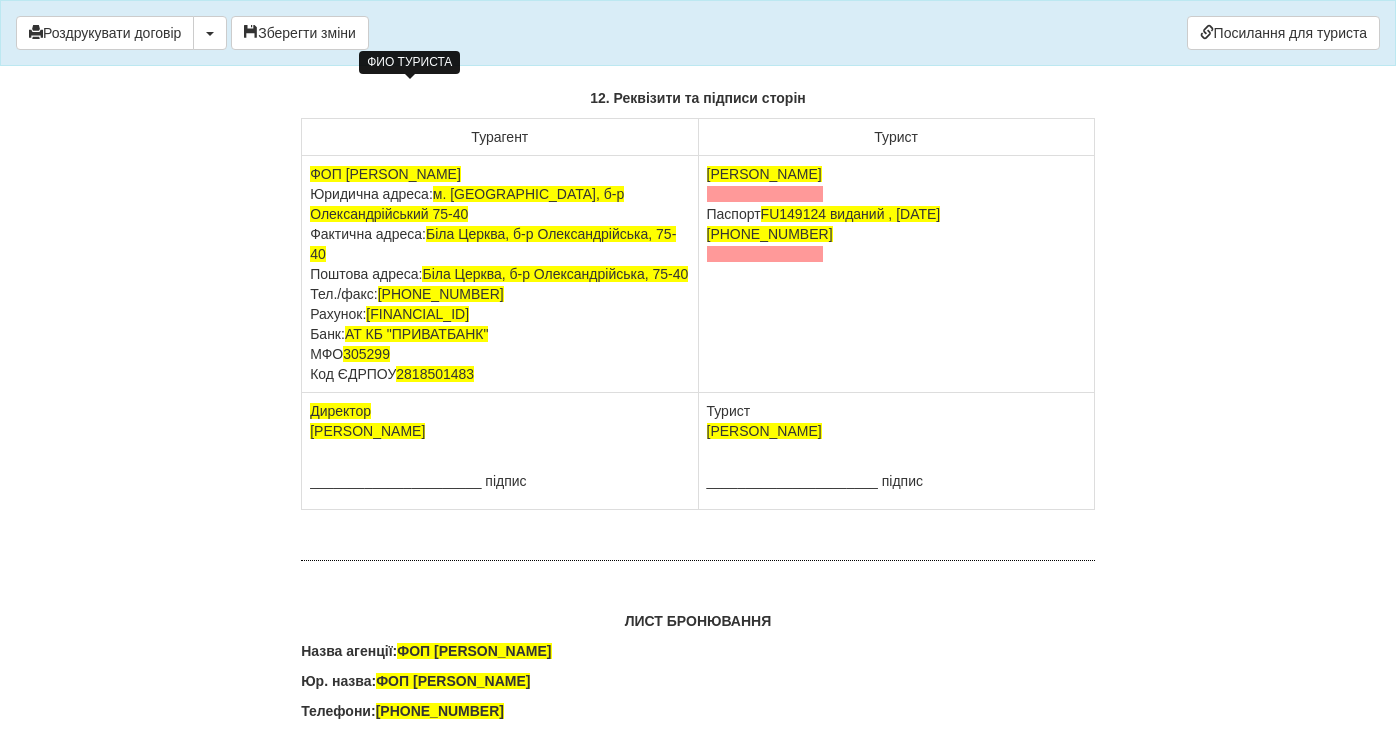 drag, startPoint x: 486, startPoint y: 91, endPoint x: 333, endPoint y: 91, distance: 153 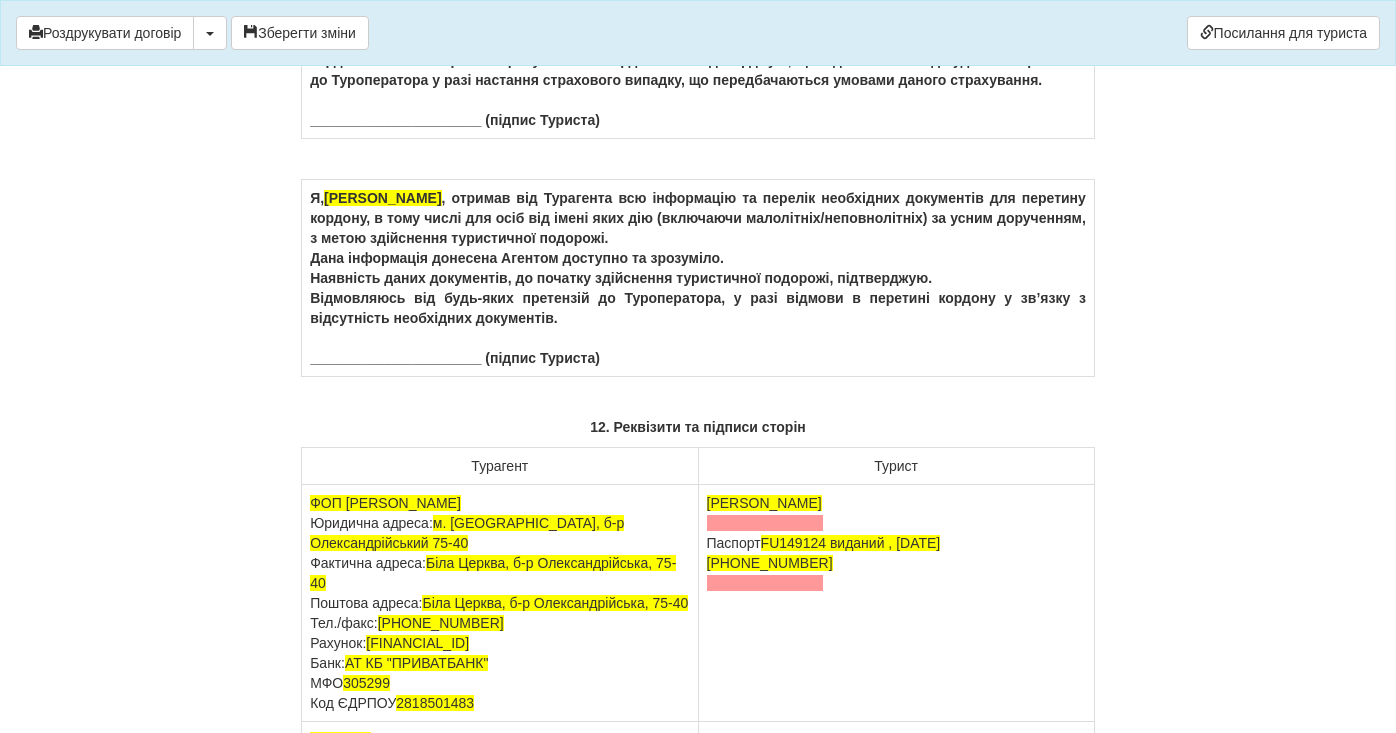 scroll, scrollTop: 12006, scrollLeft: 0, axis: vertical 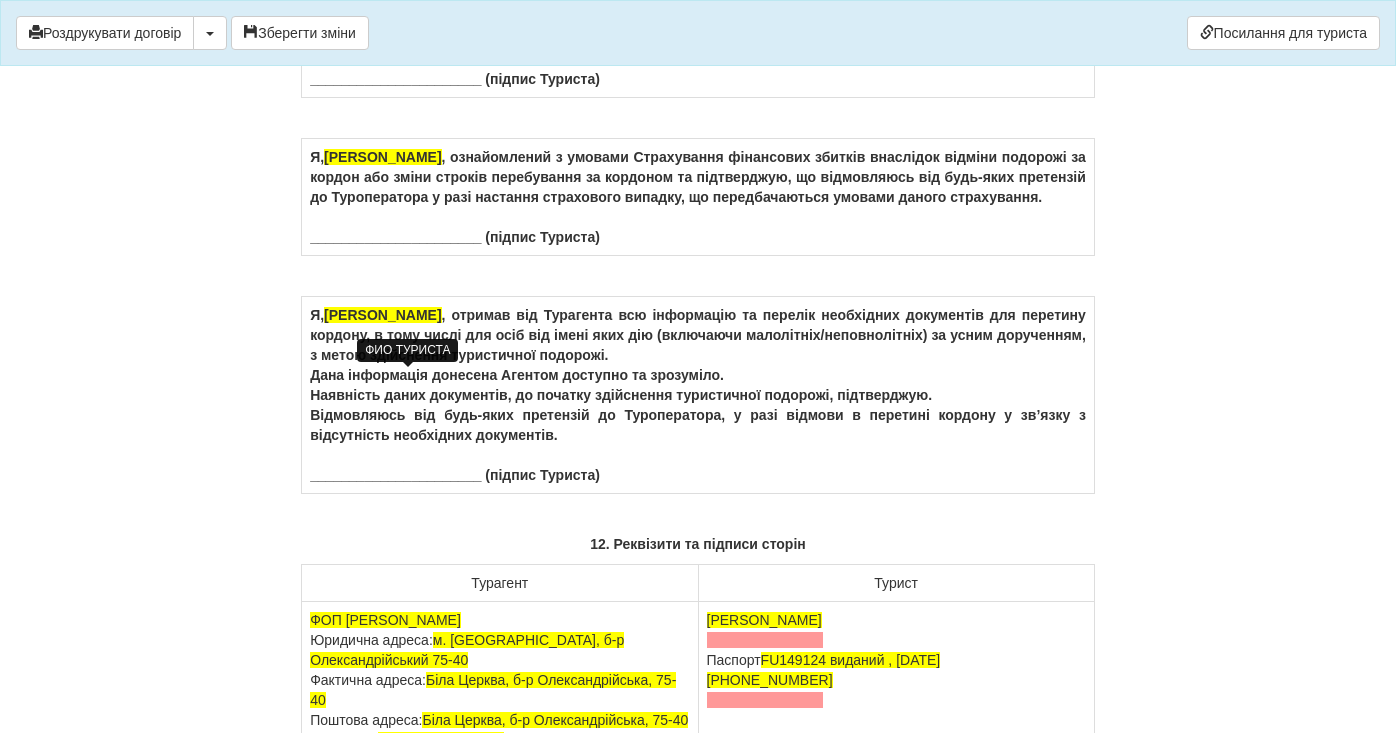 drag, startPoint x: 485, startPoint y: 379, endPoint x: 335, endPoint y: 375, distance: 150.05333 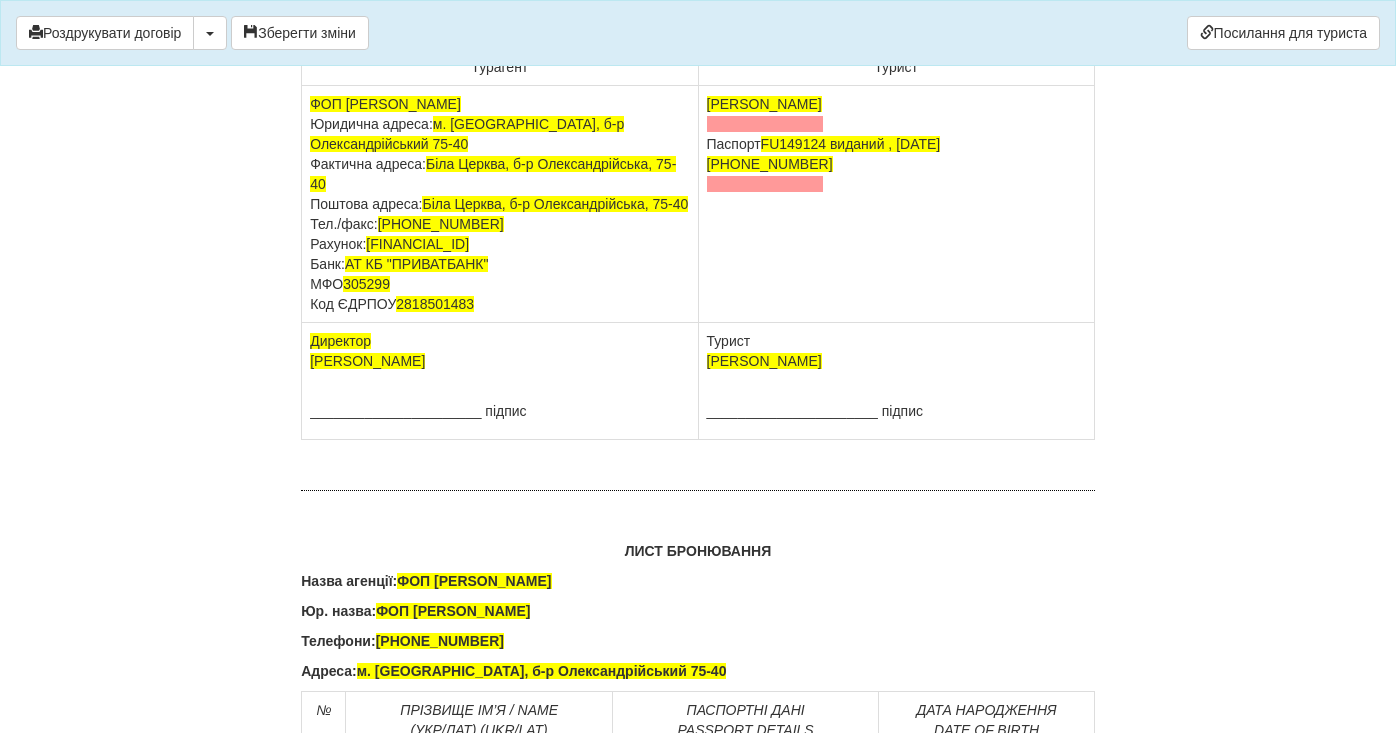scroll, scrollTop: 12556, scrollLeft: 0, axis: vertical 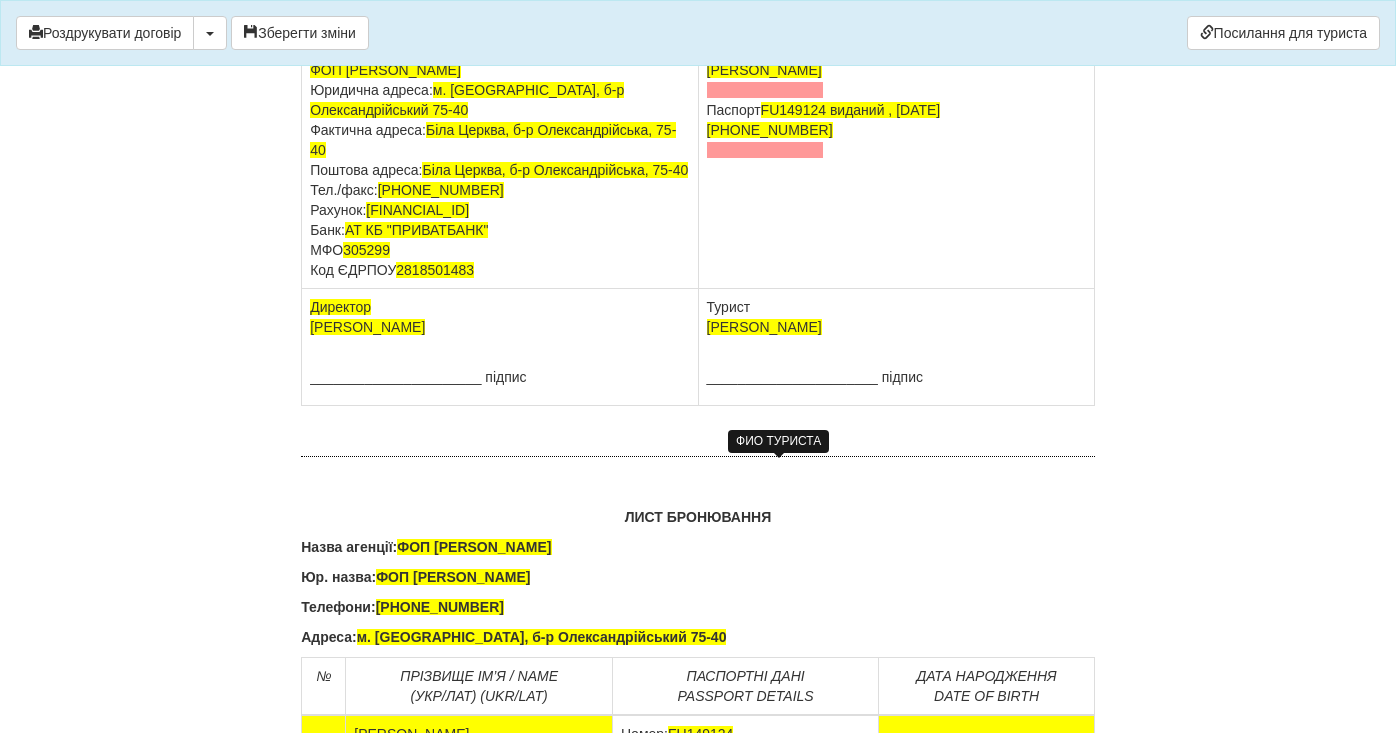 drag, startPoint x: 837, startPoint y: 470, endPoint x: 701, endPoint y: 467, distance: 136.03308 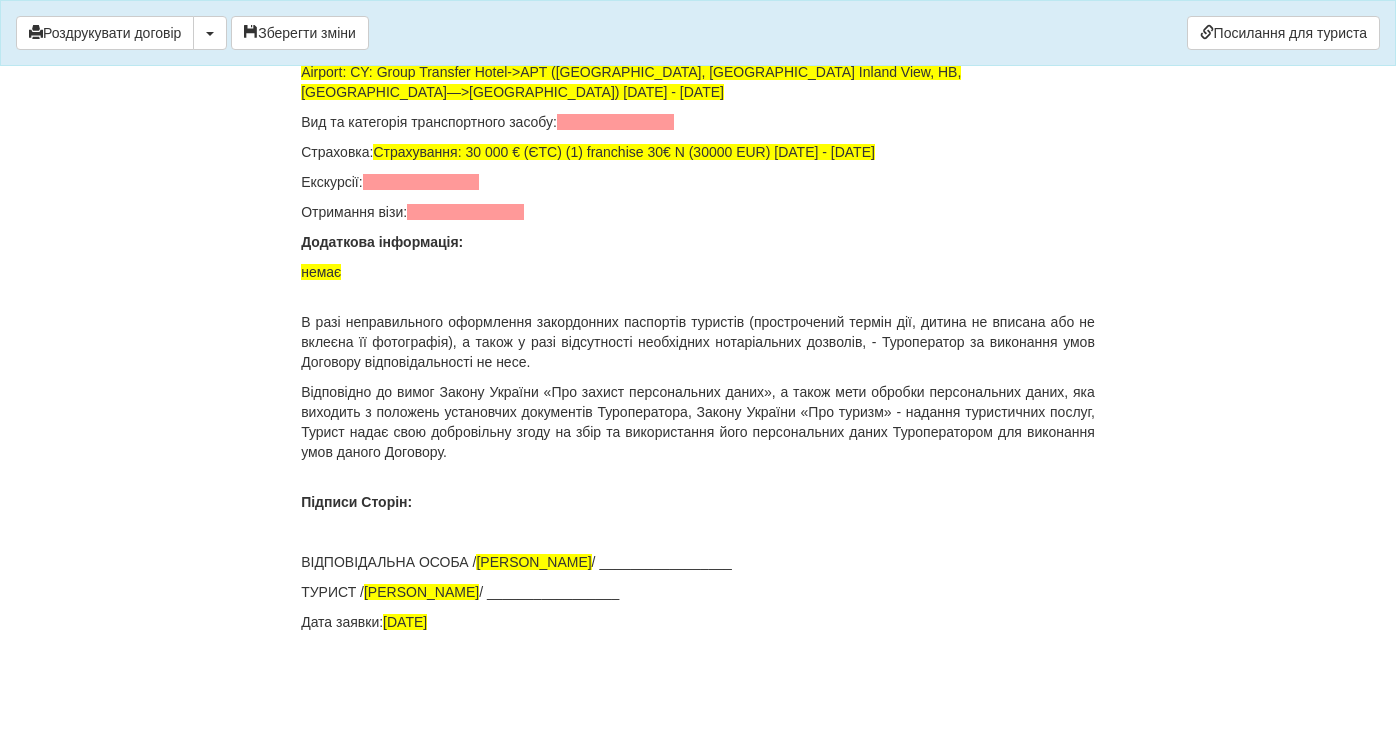 scroll, scrollTop: 14163, scrollLeft: 0, axis: vertical 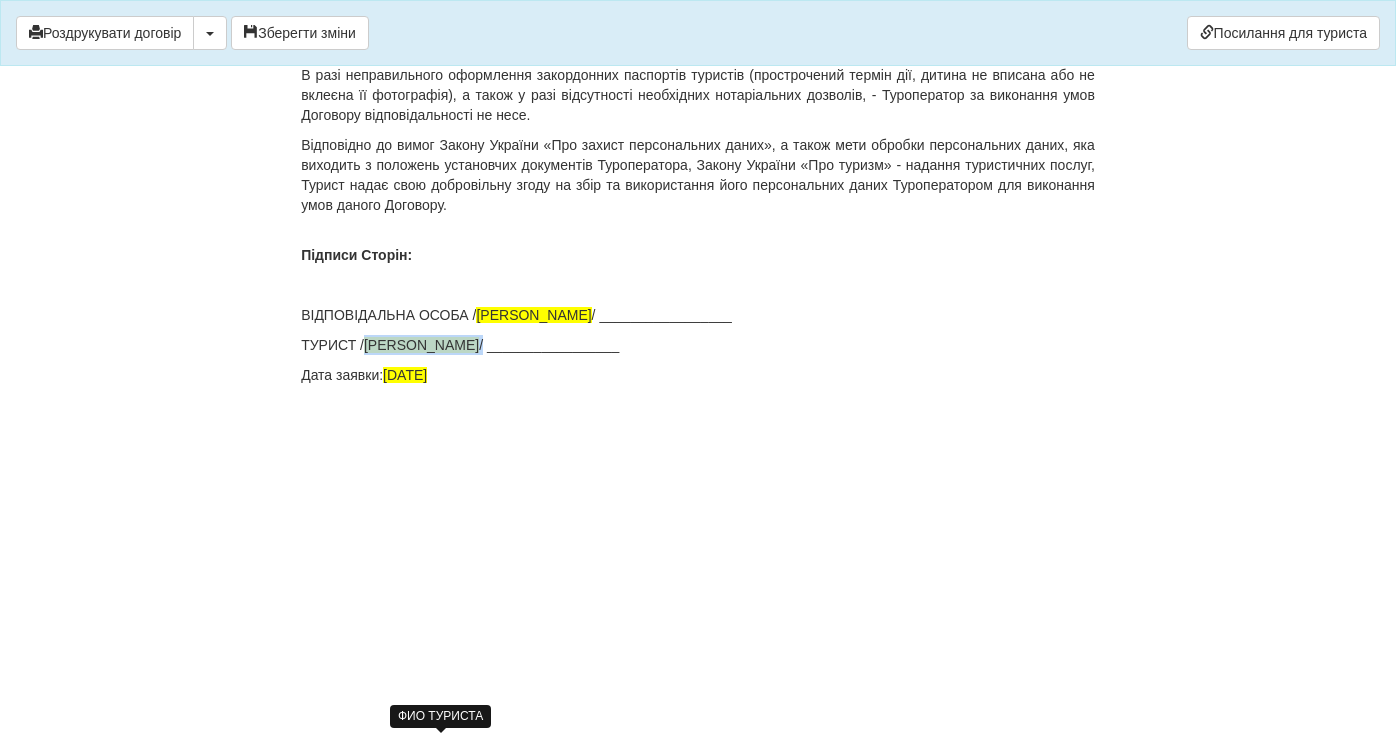 drag, startPoint x: 516, startPoint y: 590, endPoint x: 369, endPoint y: 593, distance: 147.03061 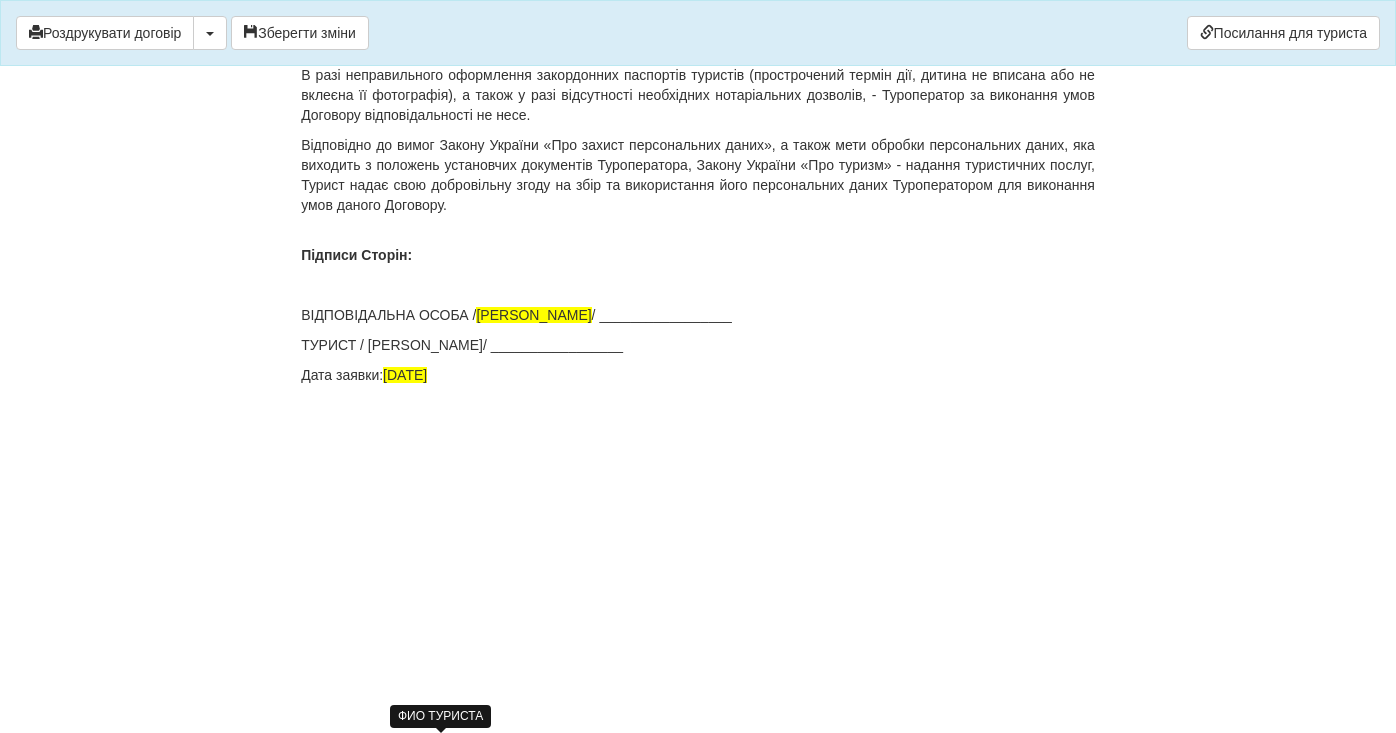 scroll, scrollTop: 14055, scrollLeft: 0, axis: vertical 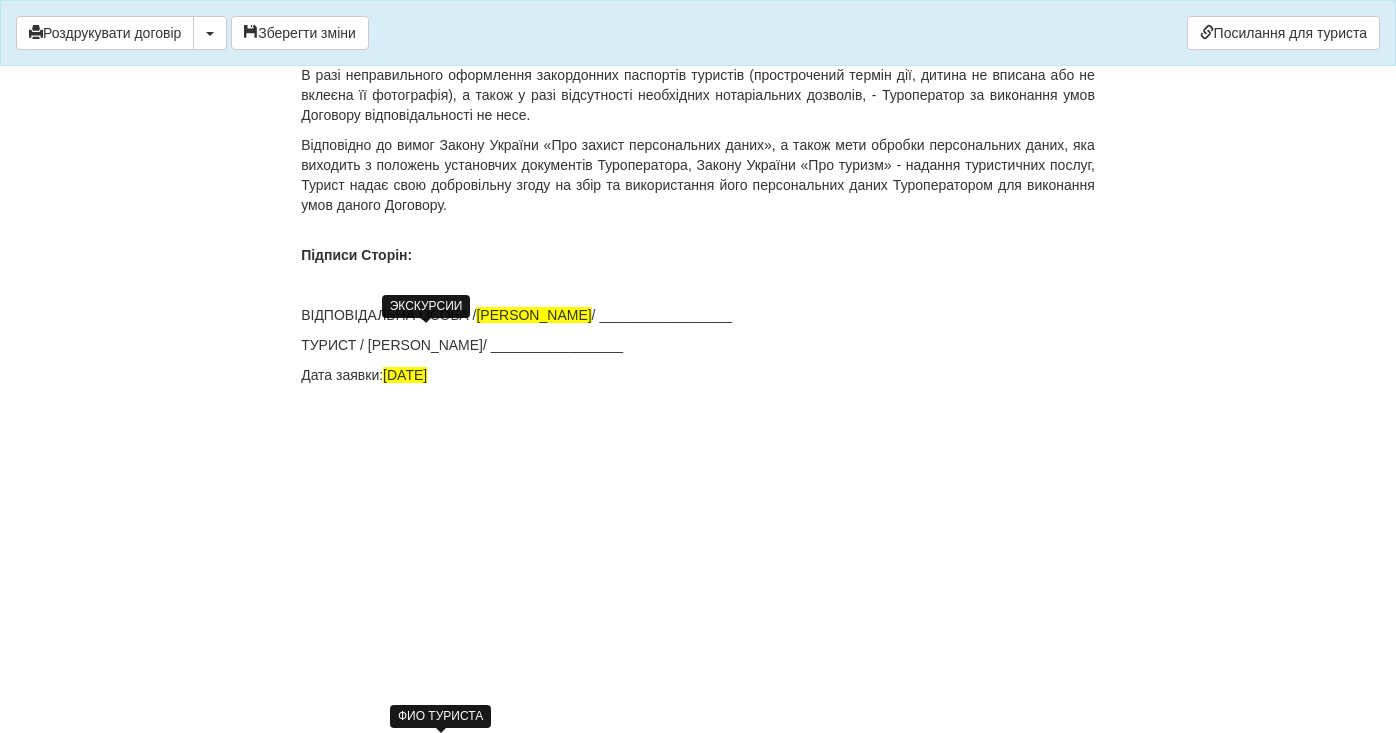 click at bounding box center (421, -65) 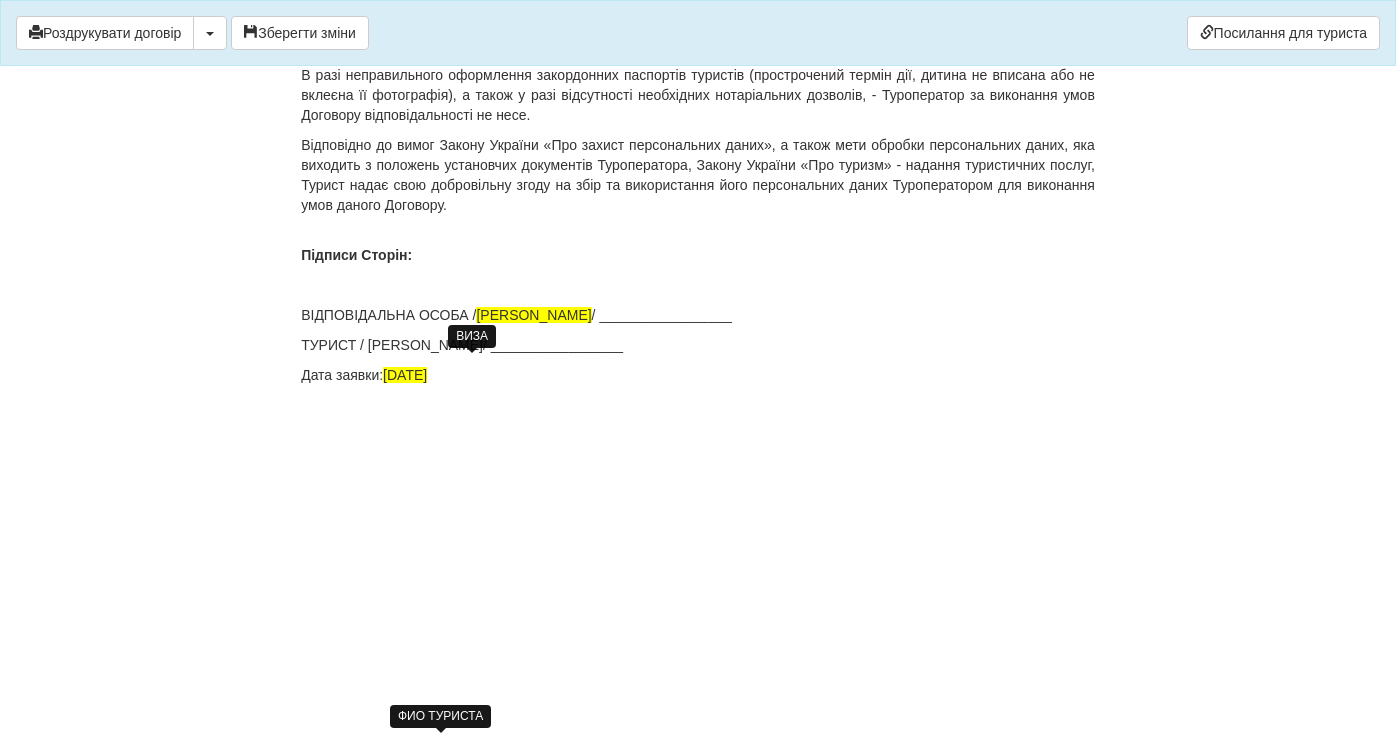click at bounding box center (465, -35) 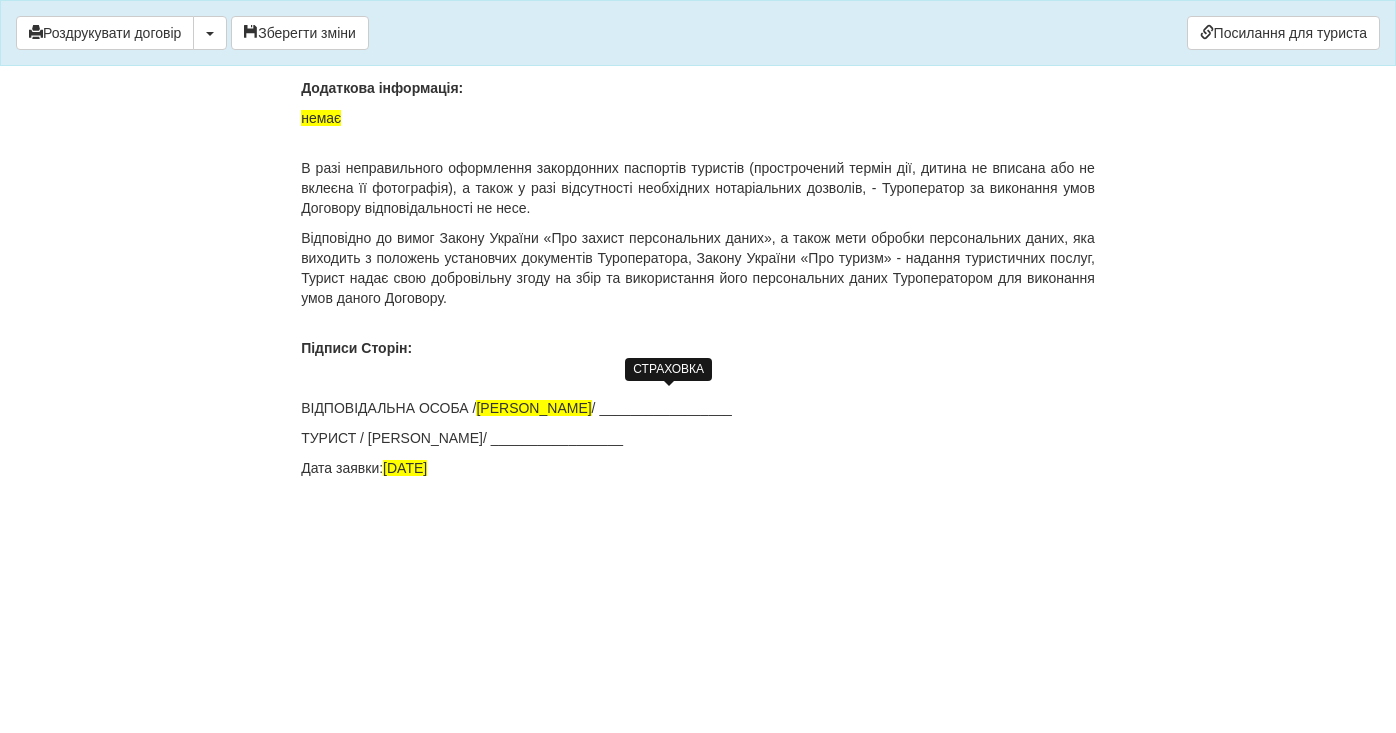 scroll, scrollTop: 13914, scrollLeft: 0, axis: vertical 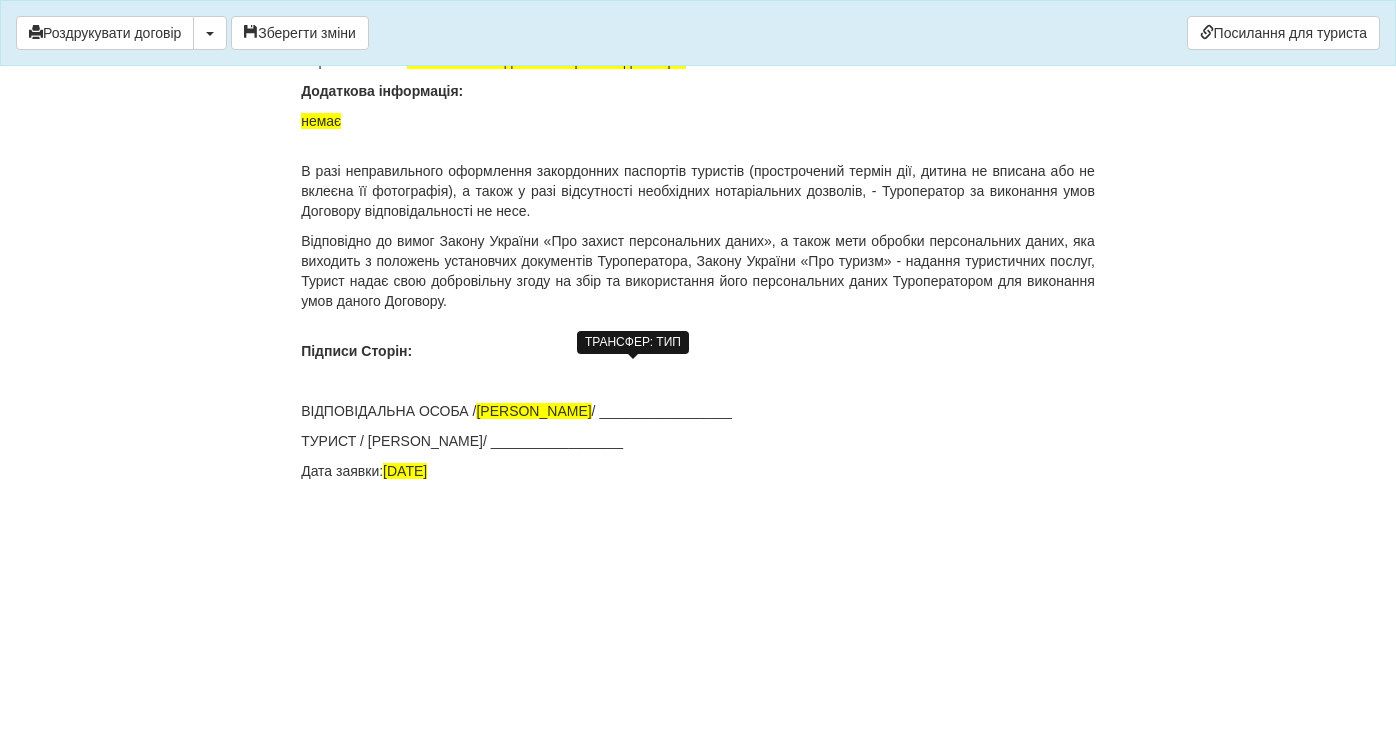 click at bounding box center [615, -29] 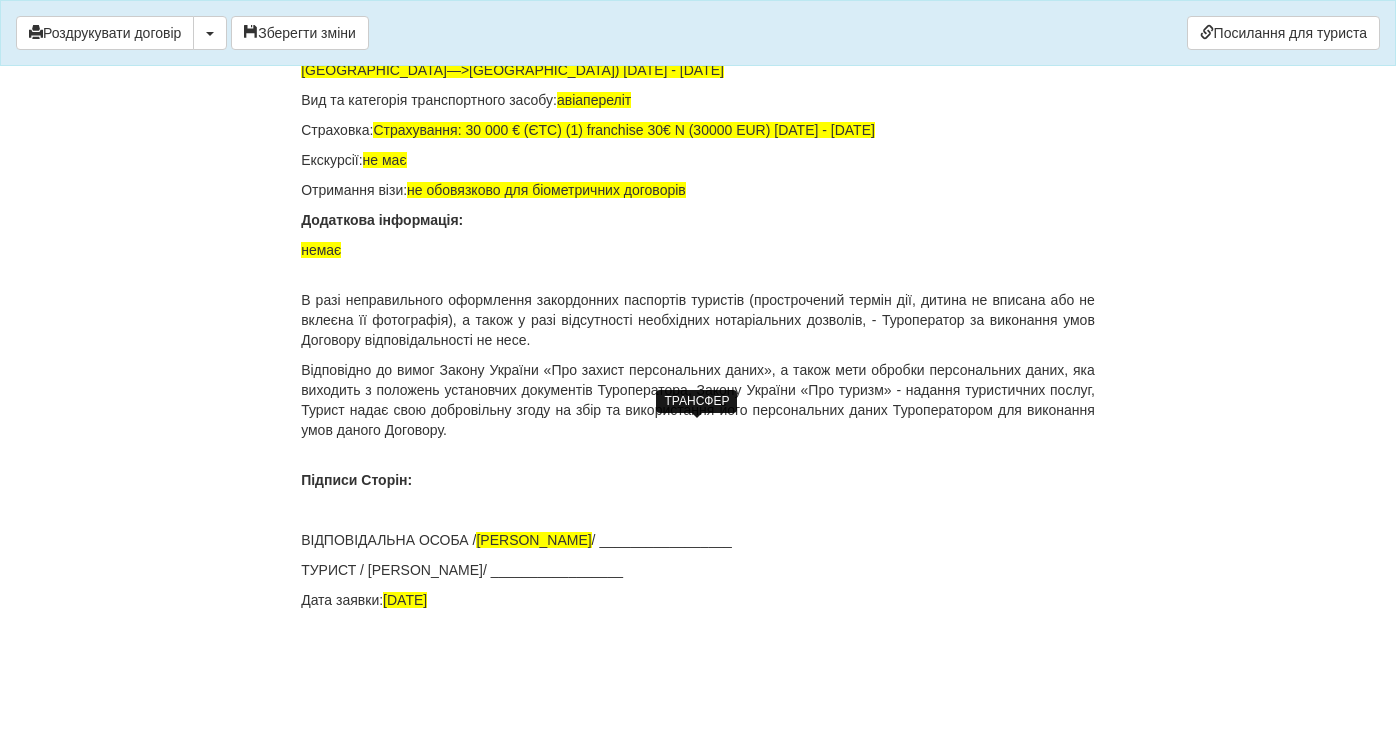 scroll, scrollTop: 13407, scrollLeft: 0, axis: vertical 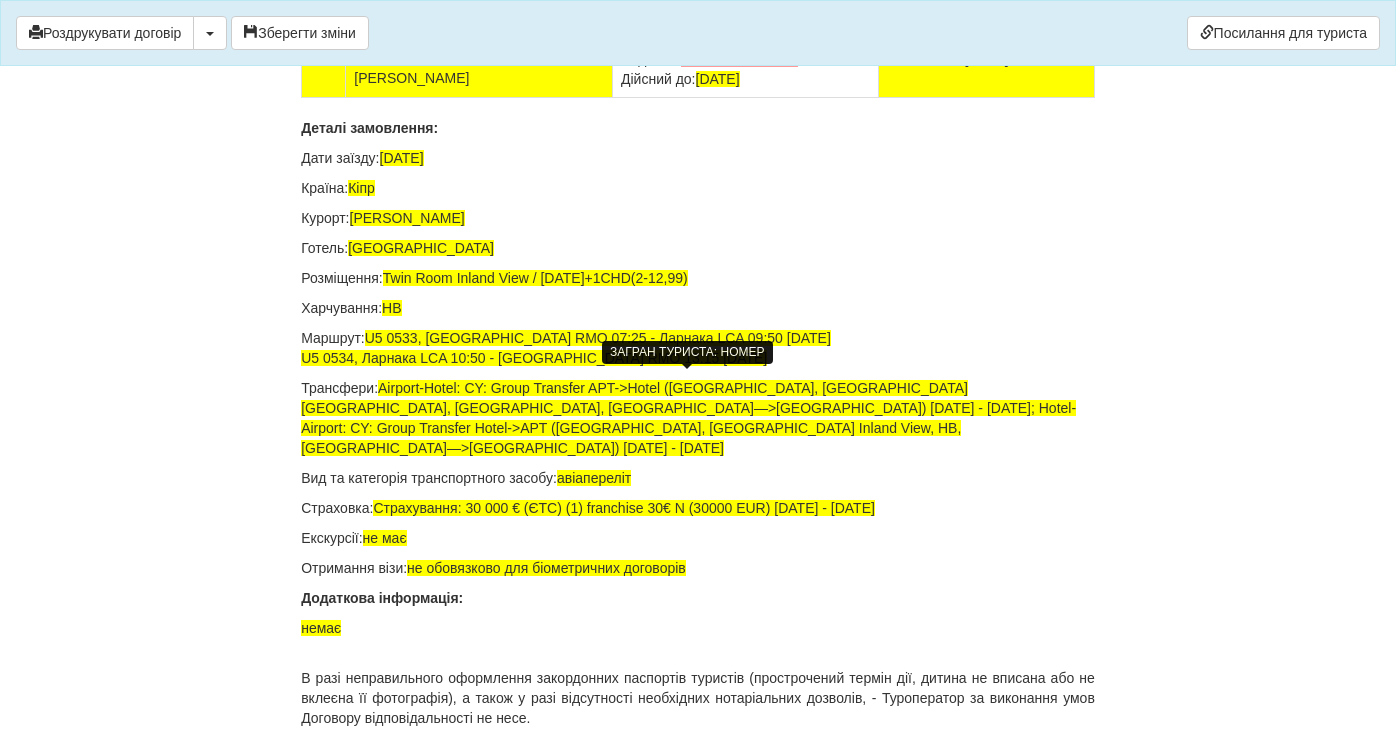drag, startPoint x: 721, startPoint y: 381, endPoint x: 654, endPoint y: 383, distance: 67.02985 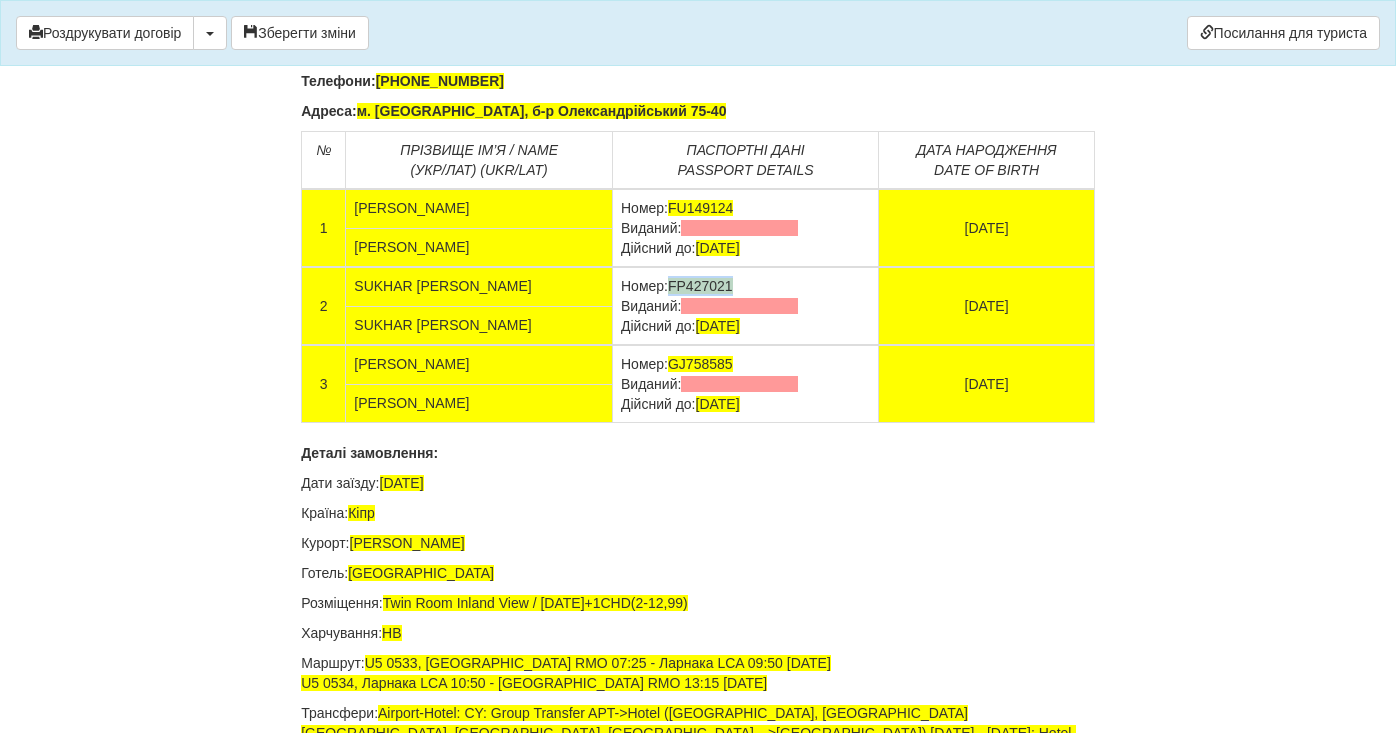 scroll, scrollTop: 12759, scrollLeft: 0, axis: vertical 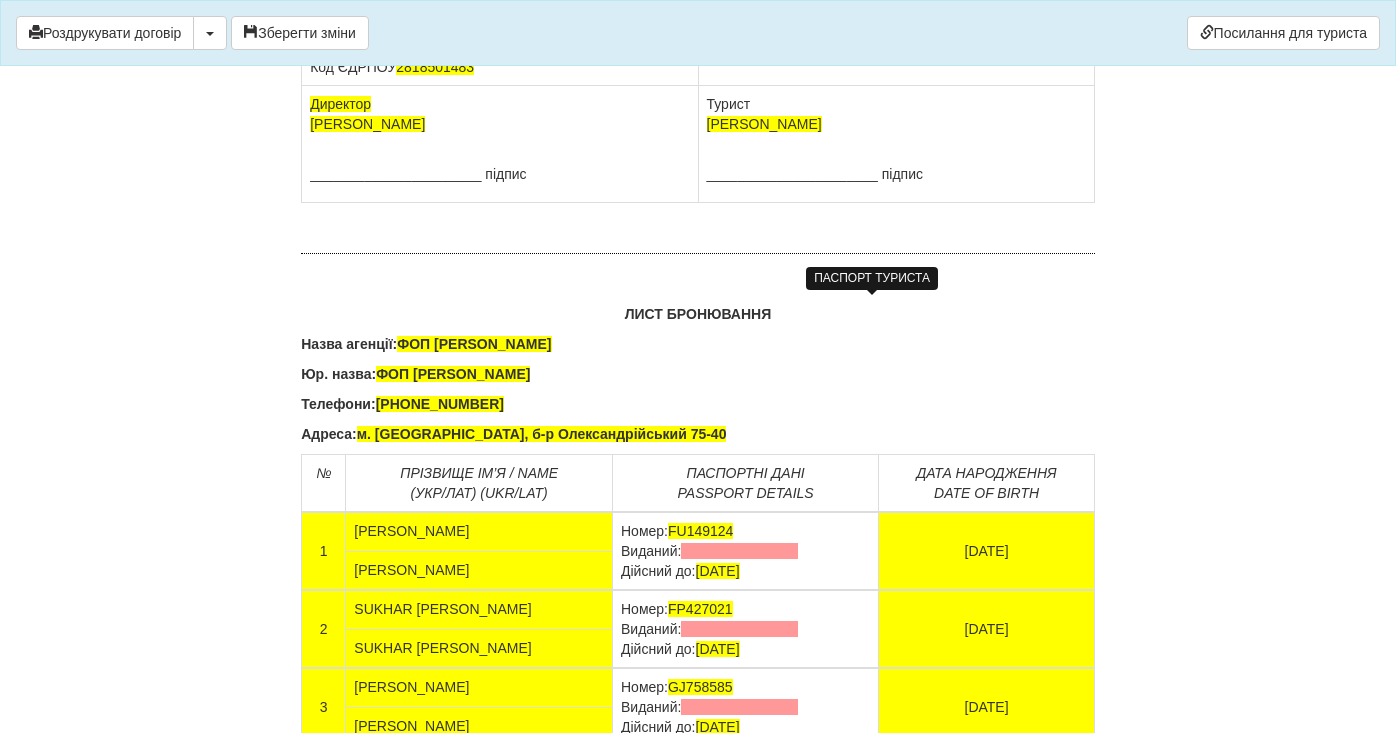 drag, startPoint x: 832, startPoint y: 306, endPoint x: 767, endPoint y: 306, distance: 65 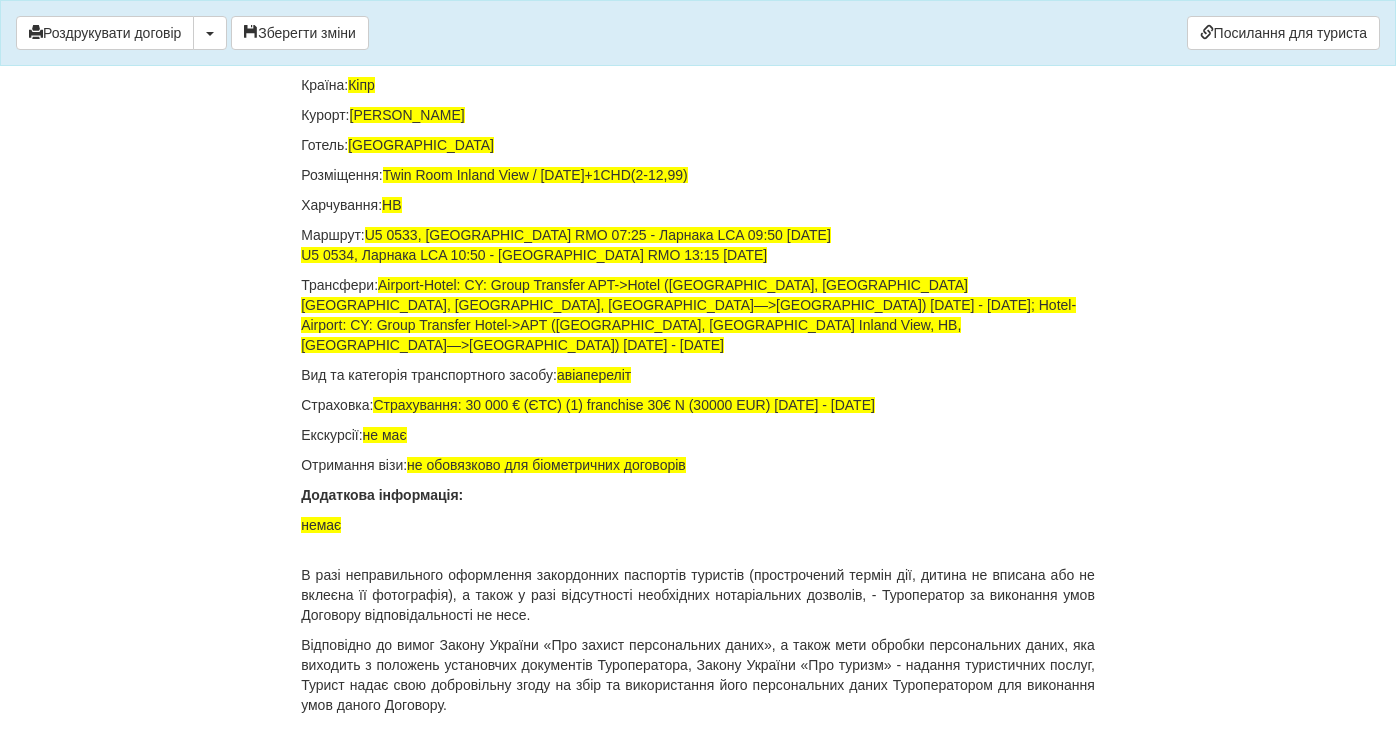 scroll, scrollTop: 13481, scrollLeft: 0, axis: vertical 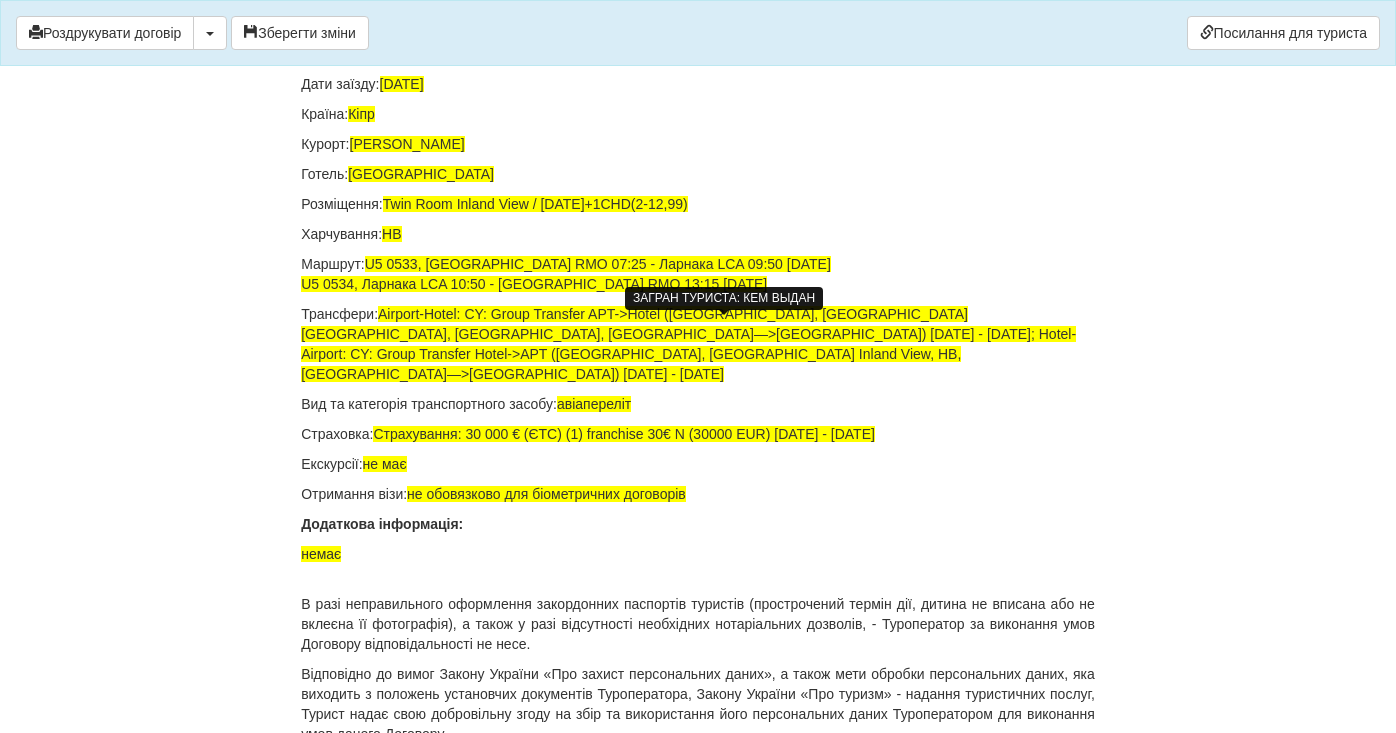 click at bounding box center [739, -93] 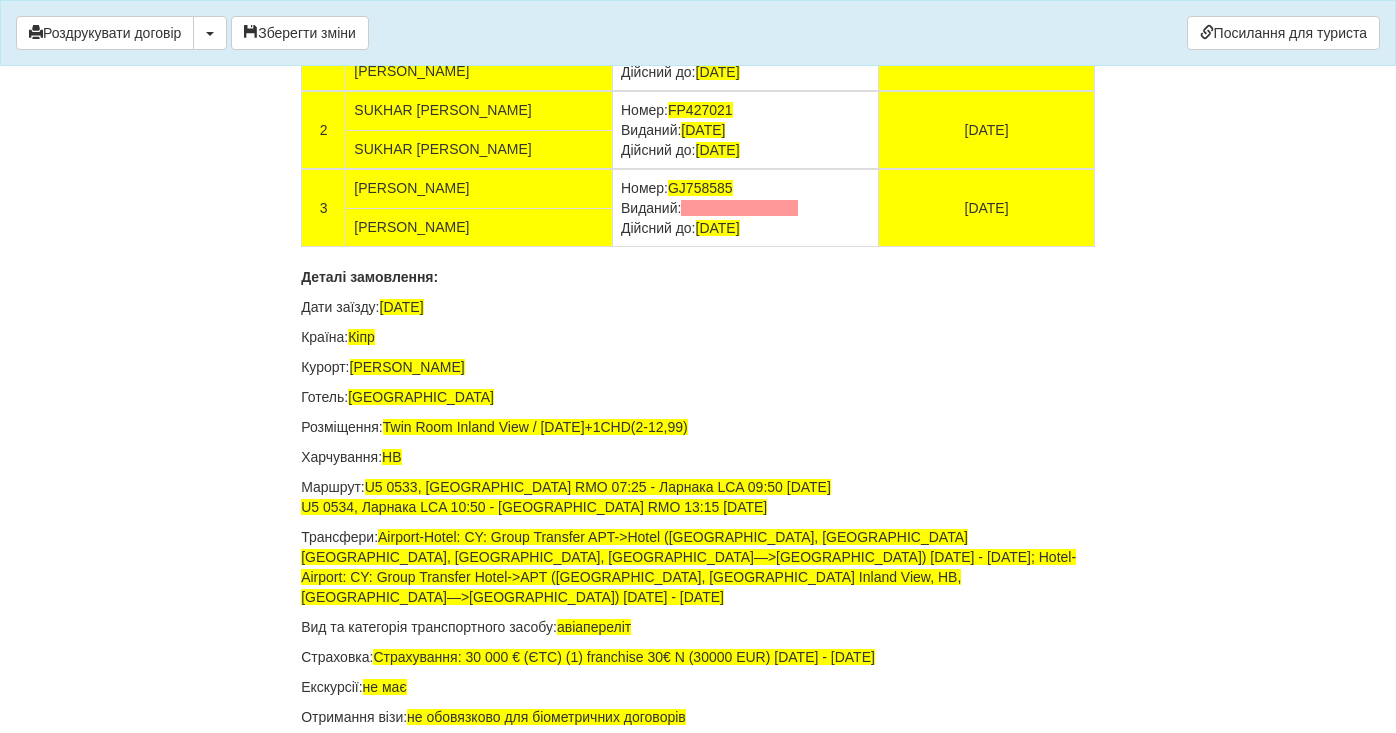scroll, scrollTop: 12867, scrollLeft: 0, axis: vertical 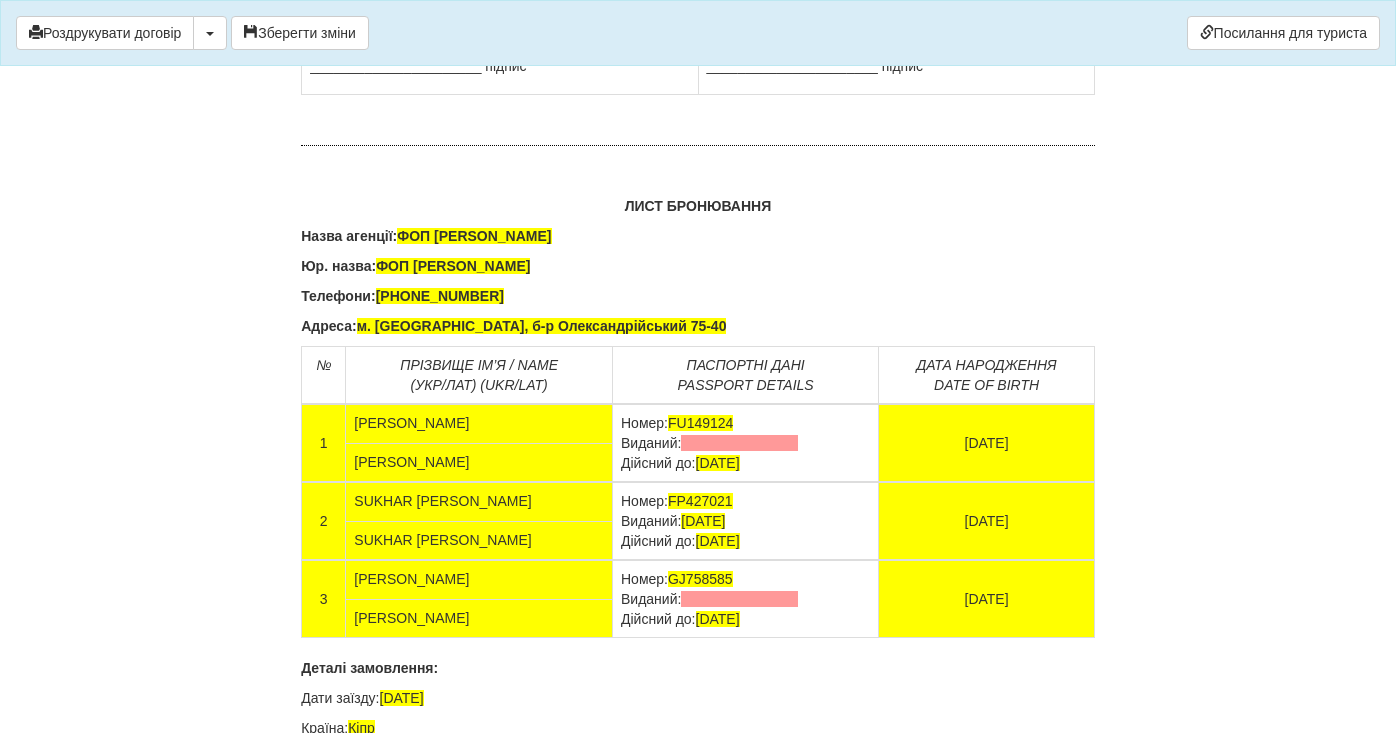 click on "Сухарь Олена Романівна
Паспорт  FP427021 виданий , 14.02.2019
+380 66 436 4065" at bounding box center [896, -141] 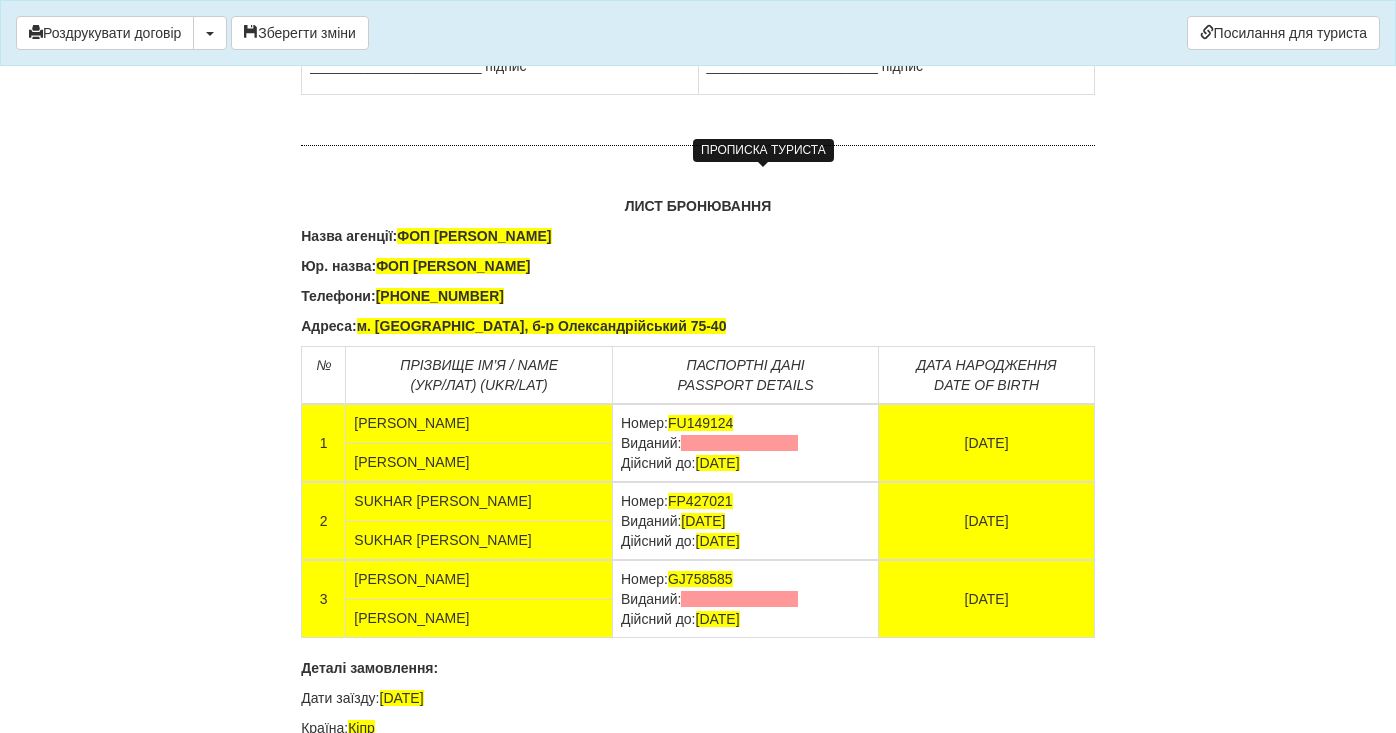click at bounding box center [765, -221] 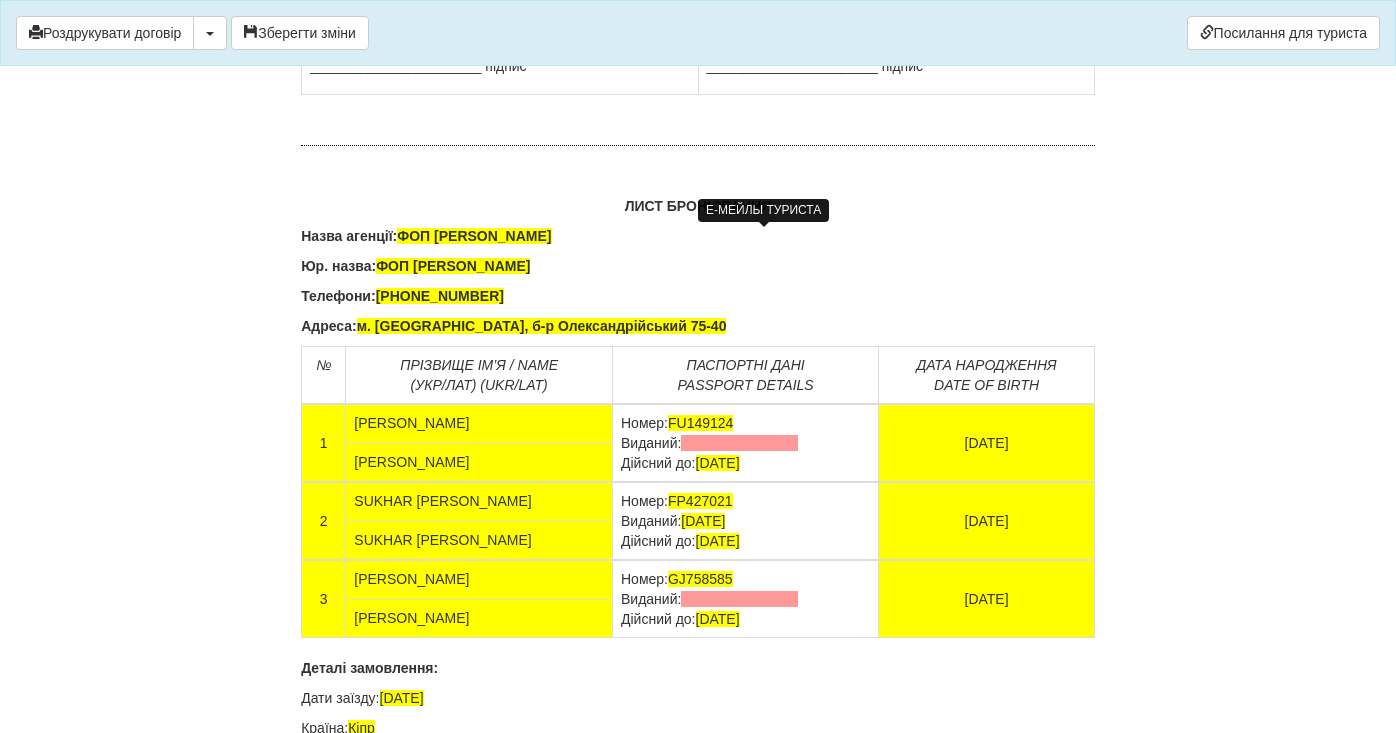 click at bounding box center (765, -161) 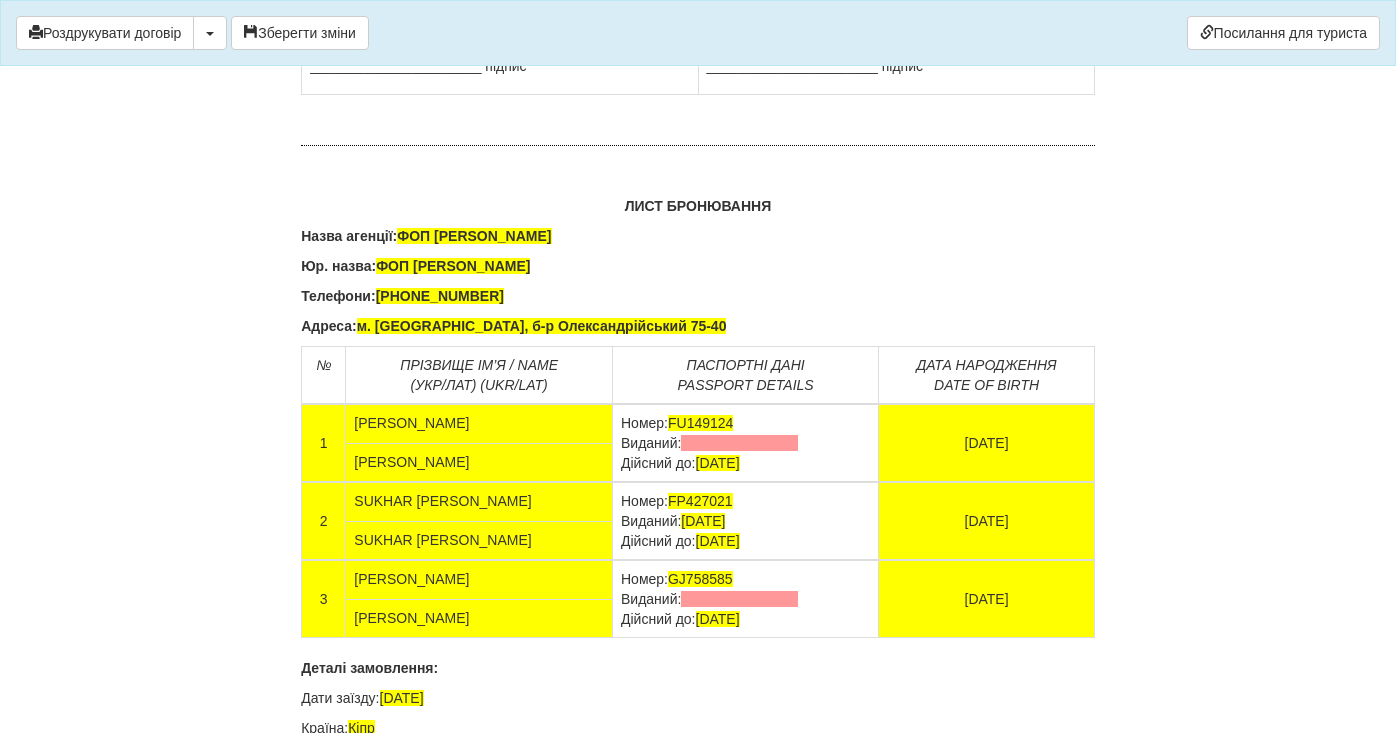 drag, startPoint x: 880, startPoint y: 162, endPoint x: 697, endPoint y: 160, distance: 183.01093 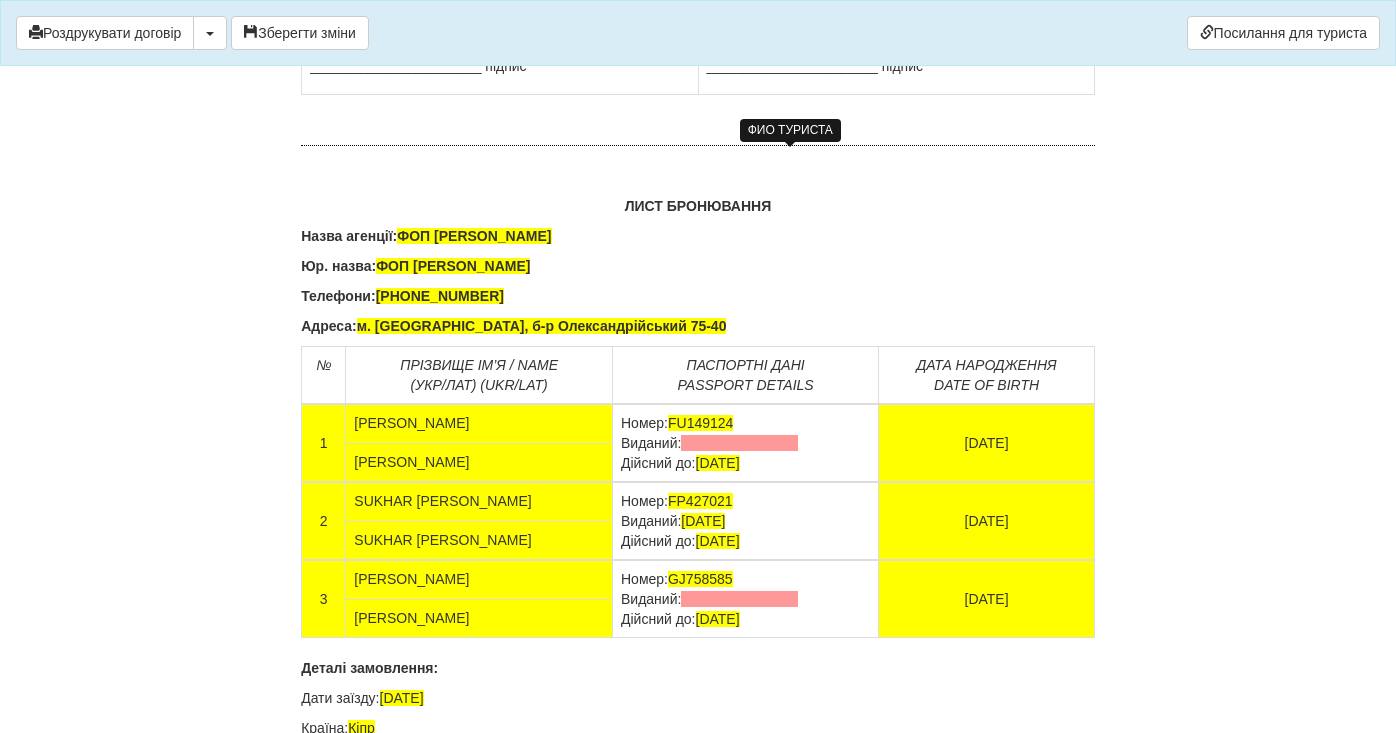 drag, startPoint x: 885, startPoint y: 157, endPoint x: 737, endPoint y: 159, distance: 148.01352 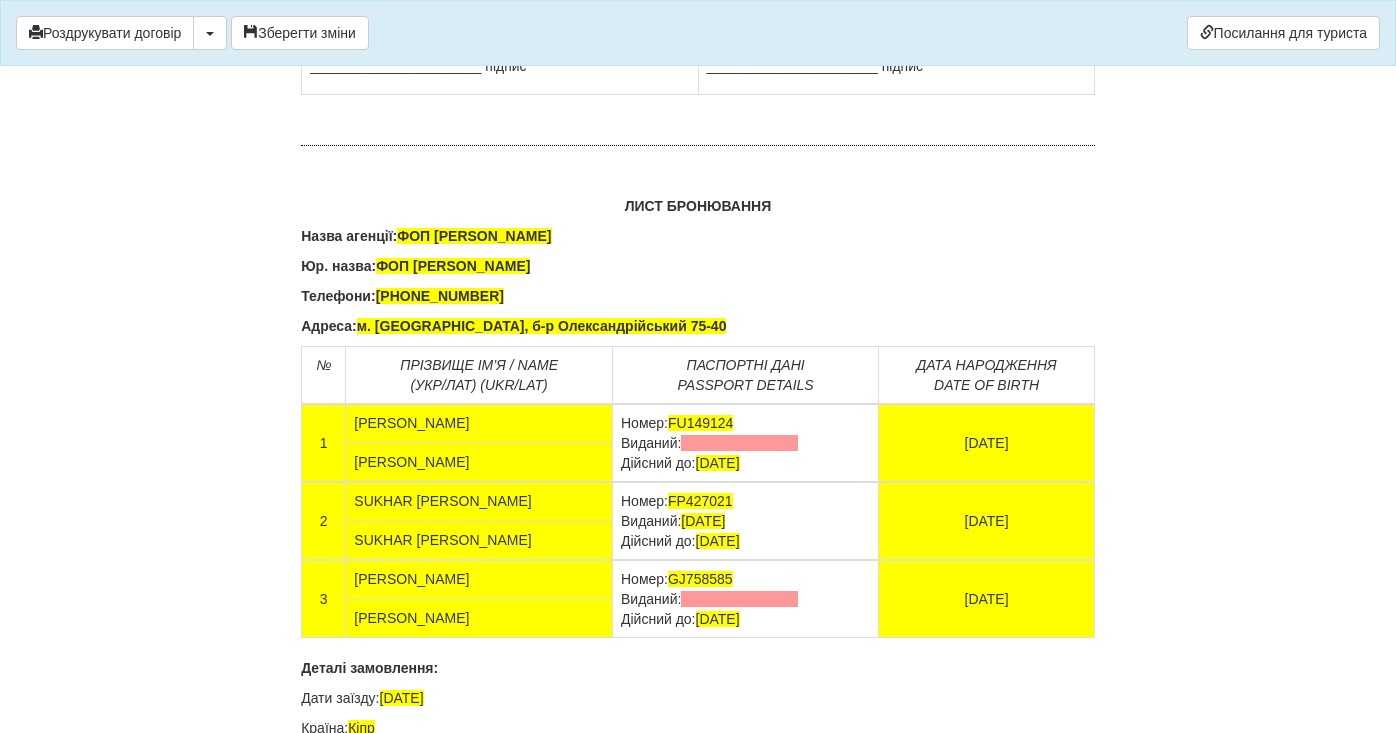 drag, startPoint x: 850, startPoint y: 435, endPoint x: 710, endPoint y: 435, distance: 140 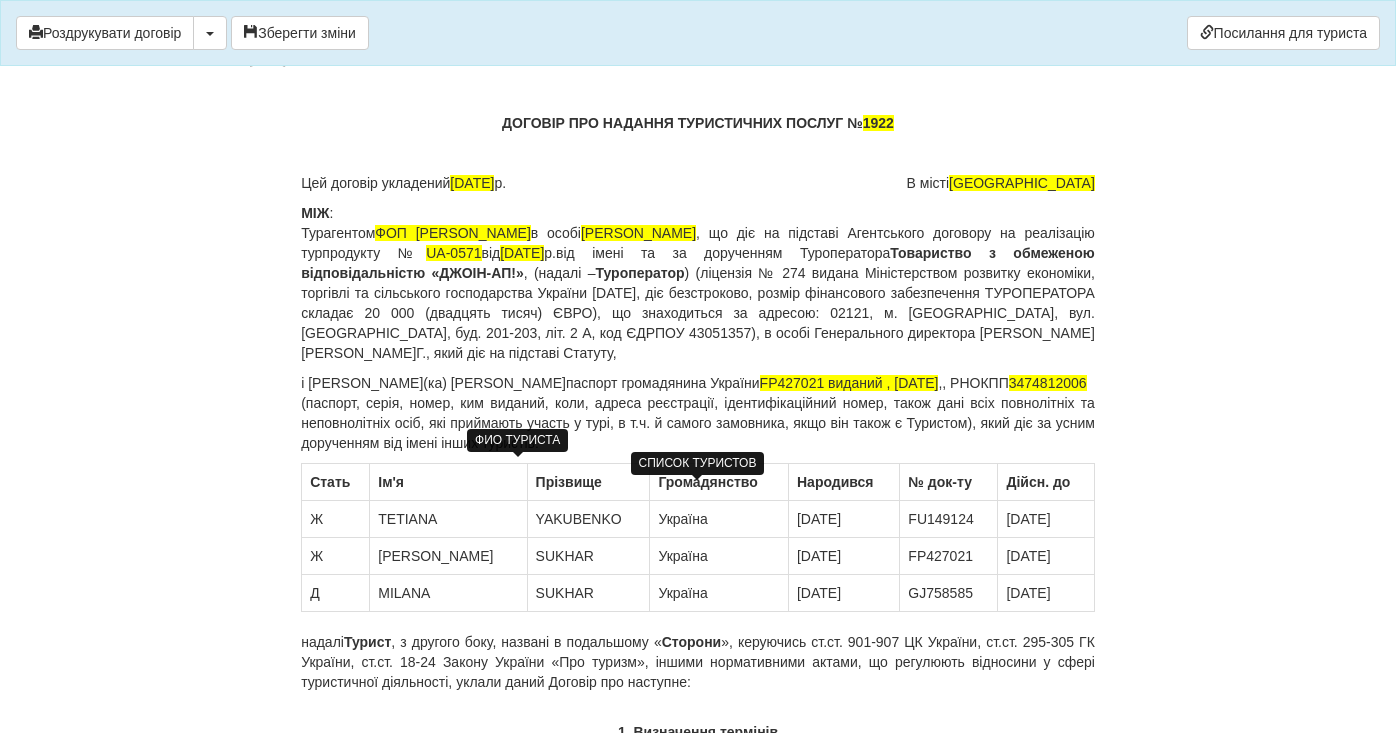 scroll, scrollTop: 0, scrollLeft: 0, axis: both 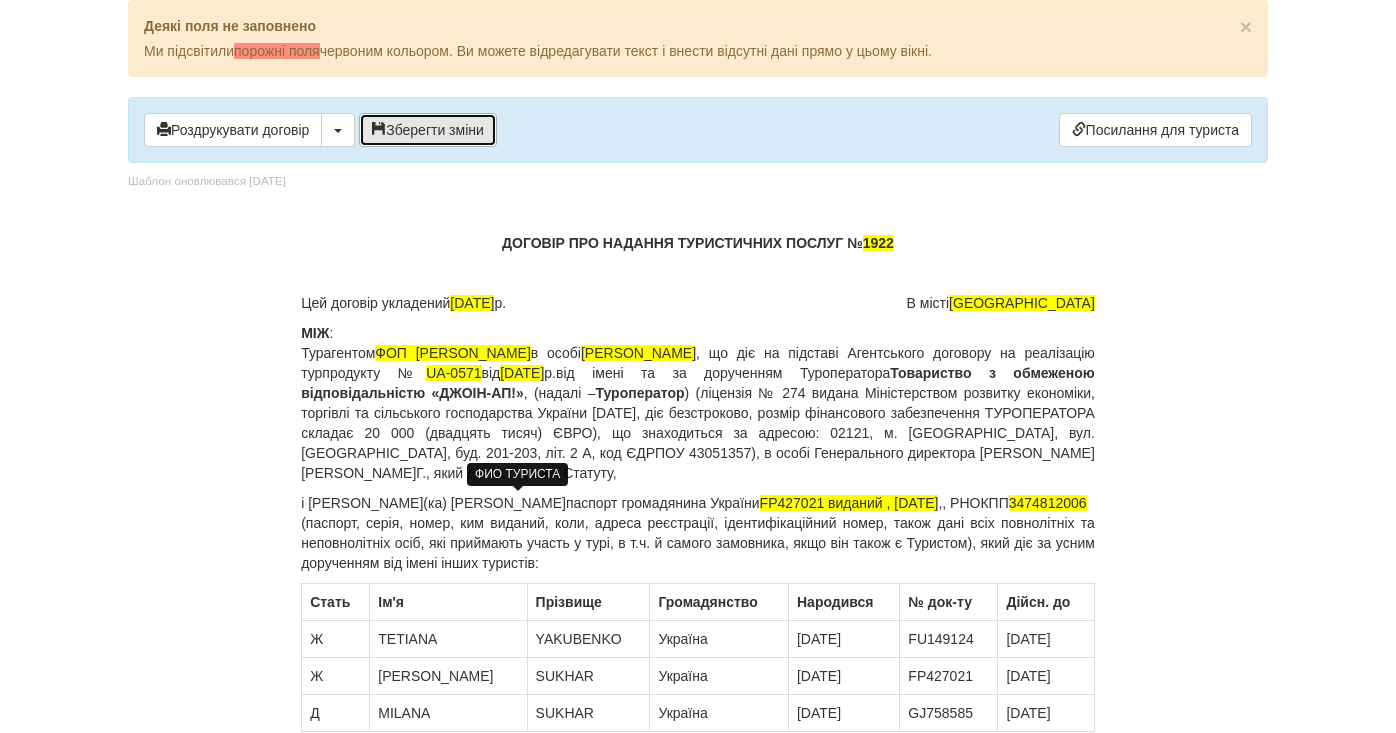 click on "Зберегти зміни" at bounding box center (428, 130) 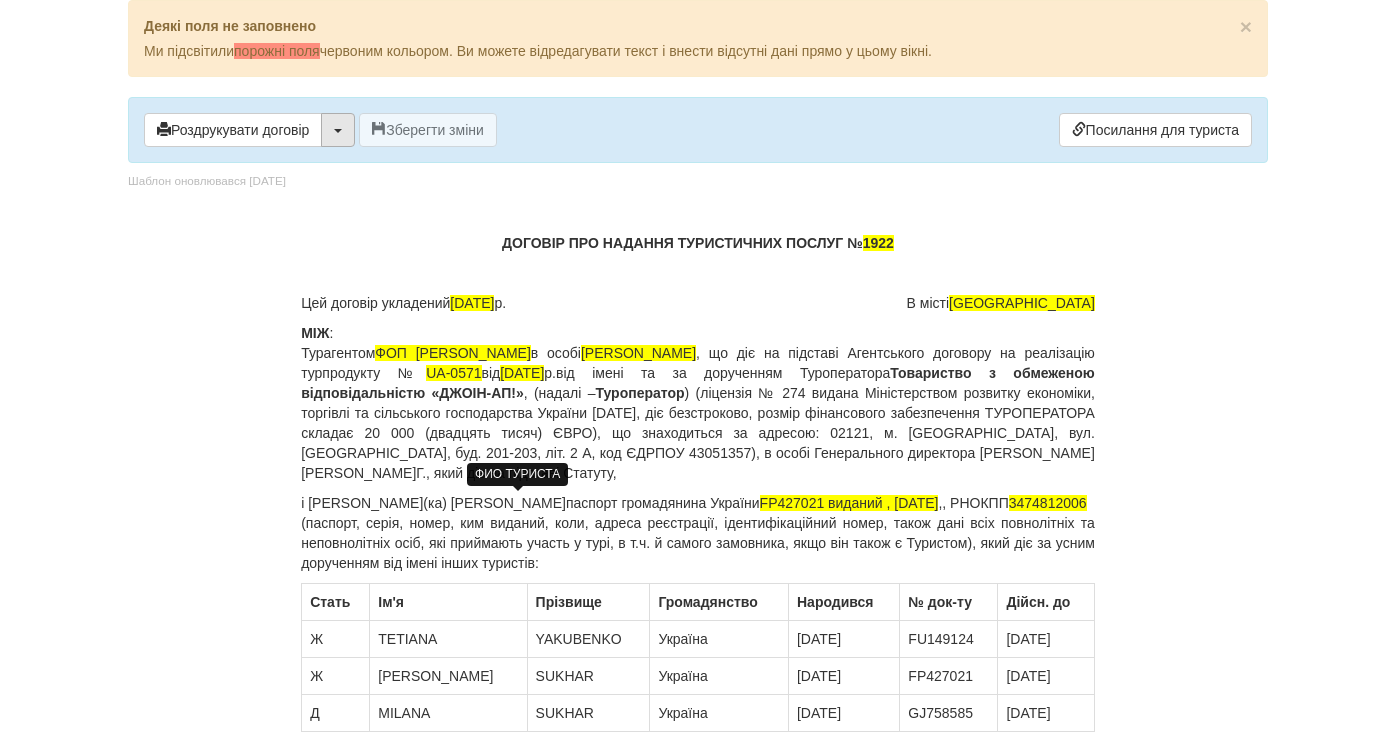 click at bounding box center (338, 130) 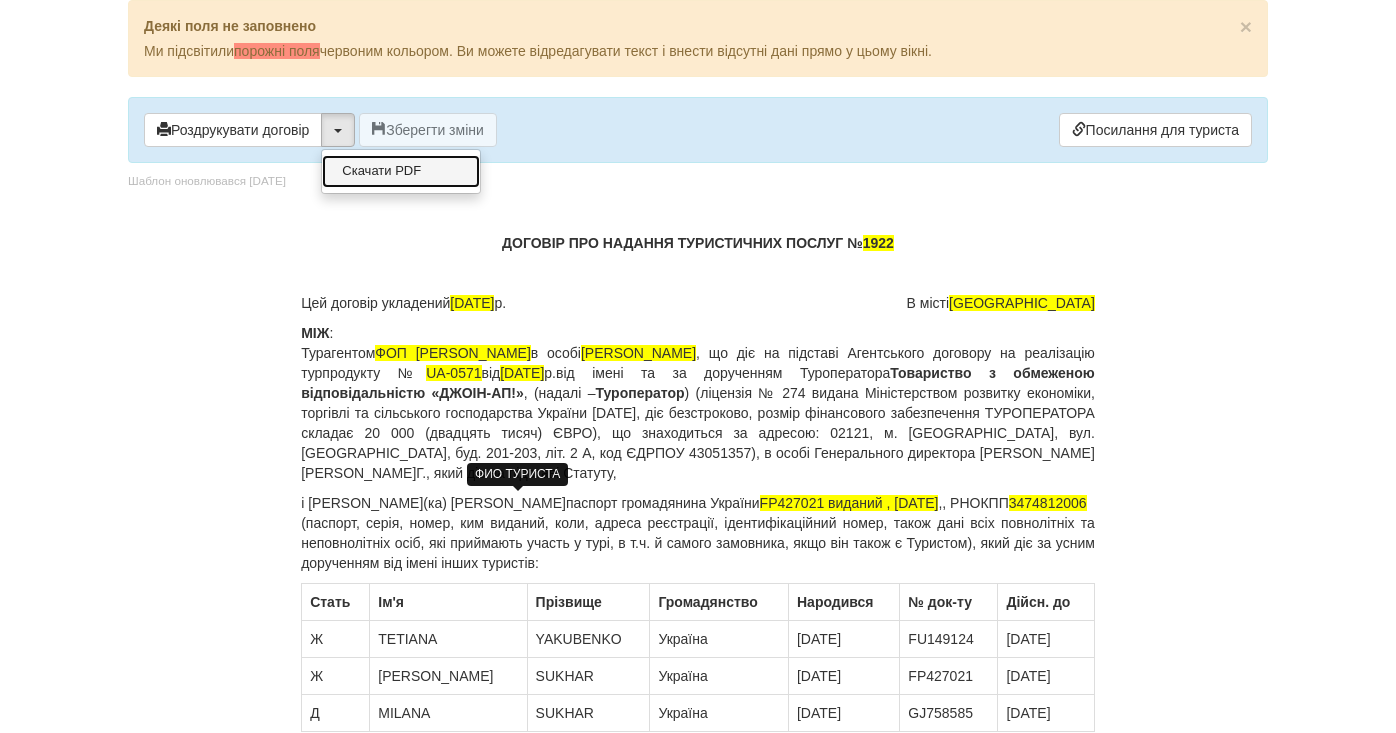 click on "Скачати PDF" at bounding box center [401, 171] 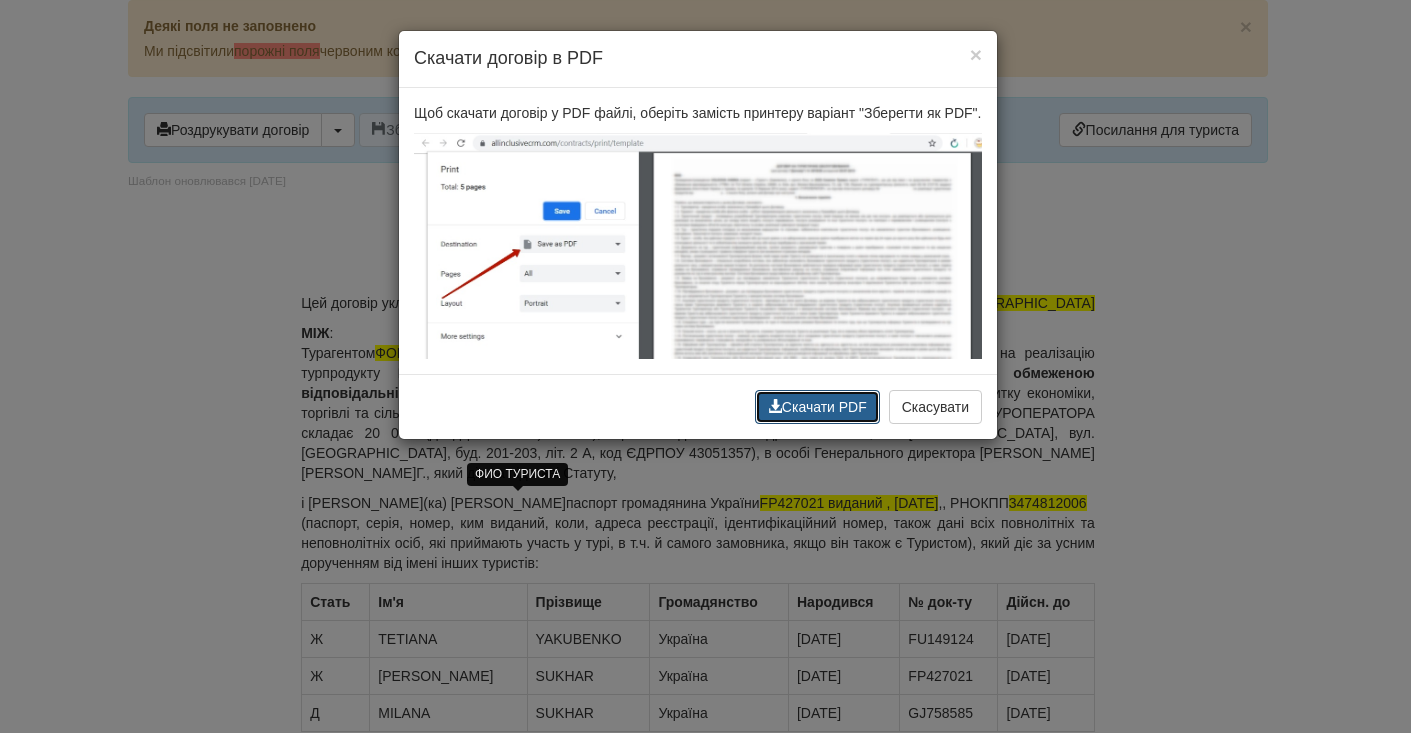 click on "Скачати PDF" at bounding box center (817, 407) 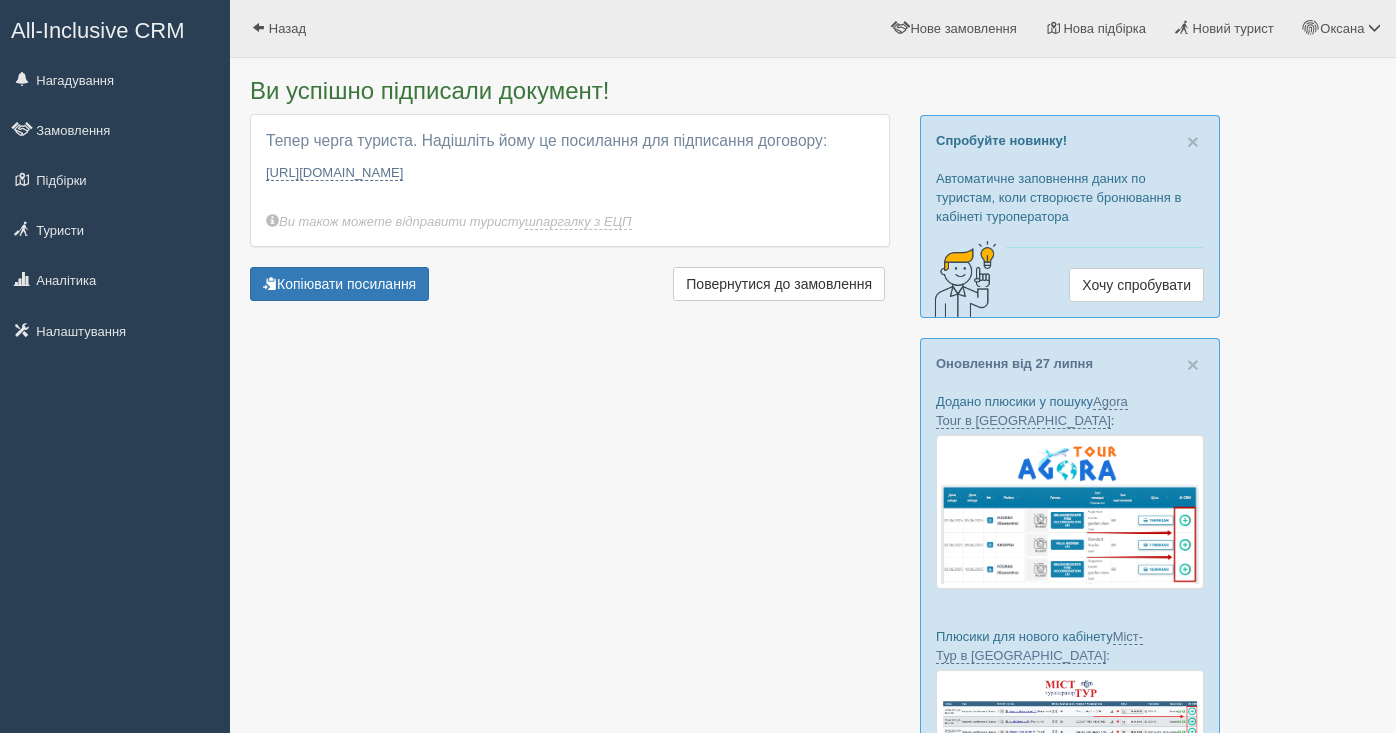 scroll, scrollTop: 0, scrollLeft: 0, axis: both 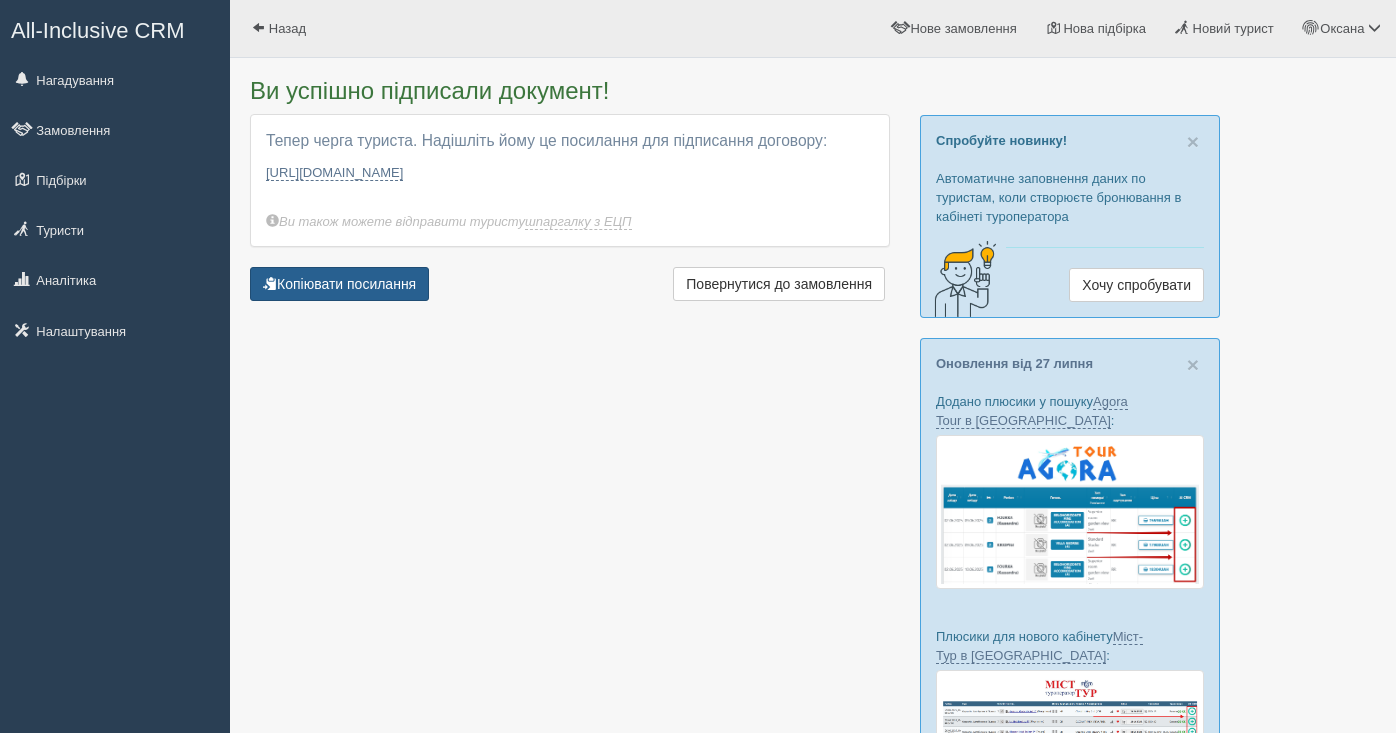click on "Копіювати посилання" at bounding box center (339, 284) 